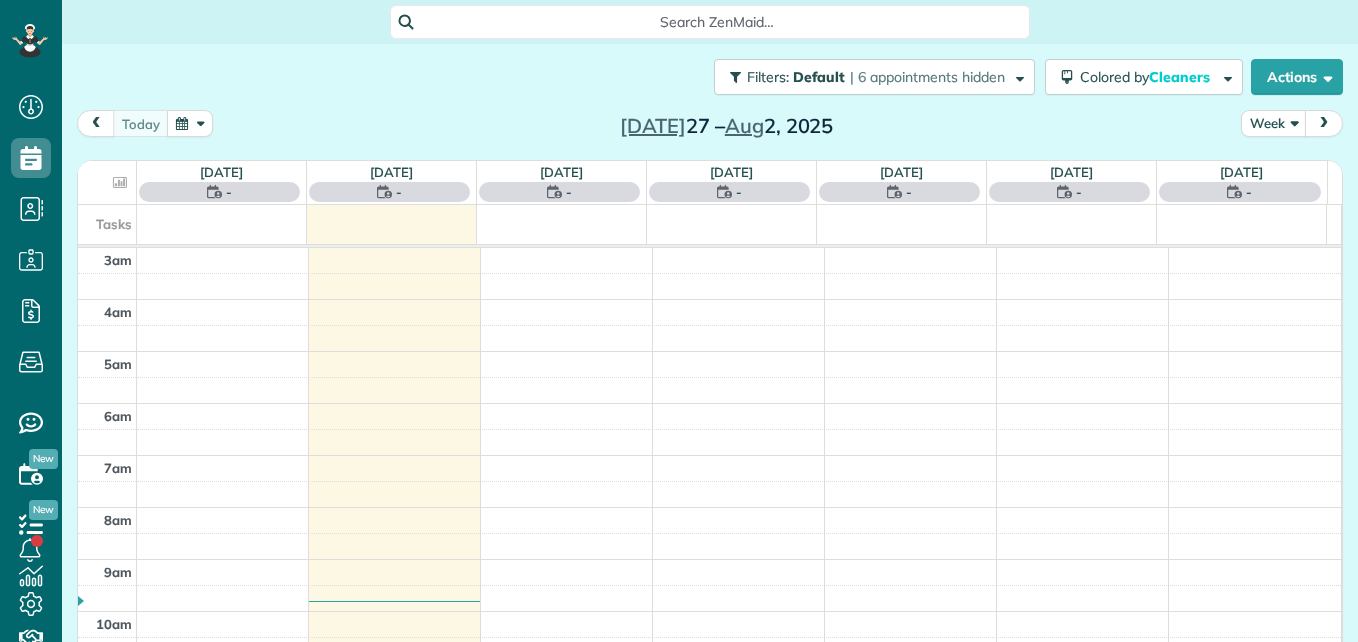 scroll, scrollTop: 0, scrollLeft: 0, axis: both 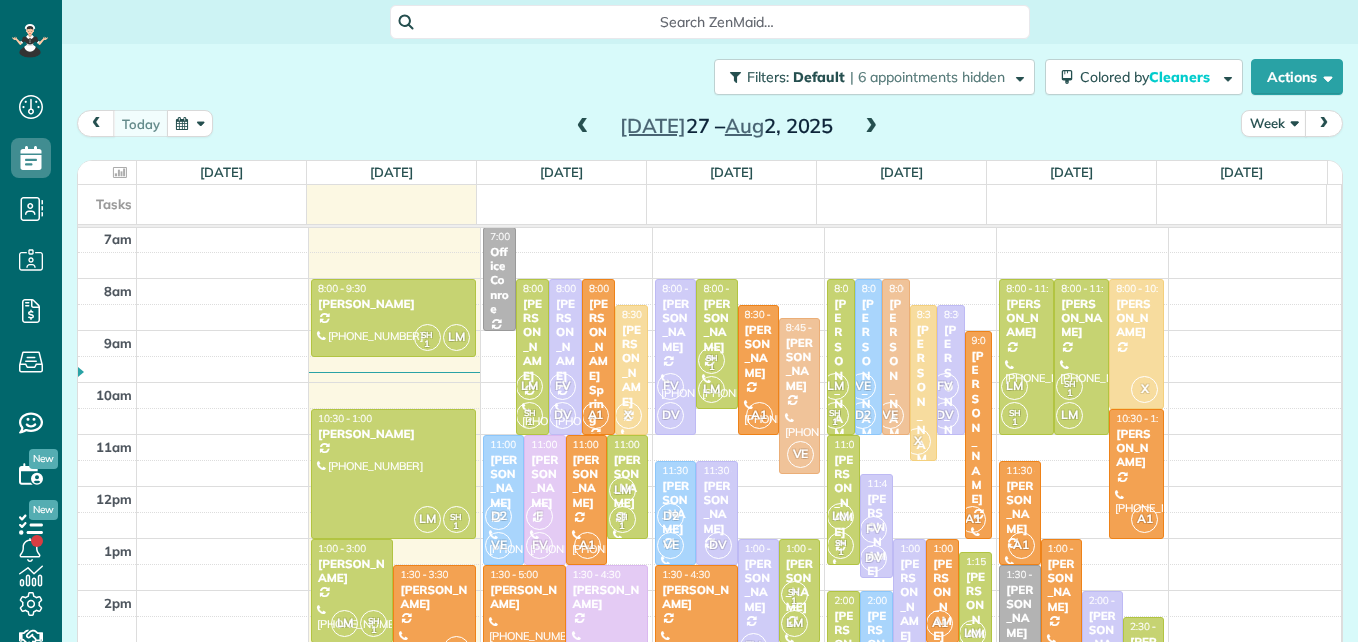 click on "Search ZenMaid…" at bounding box center [717, 22] 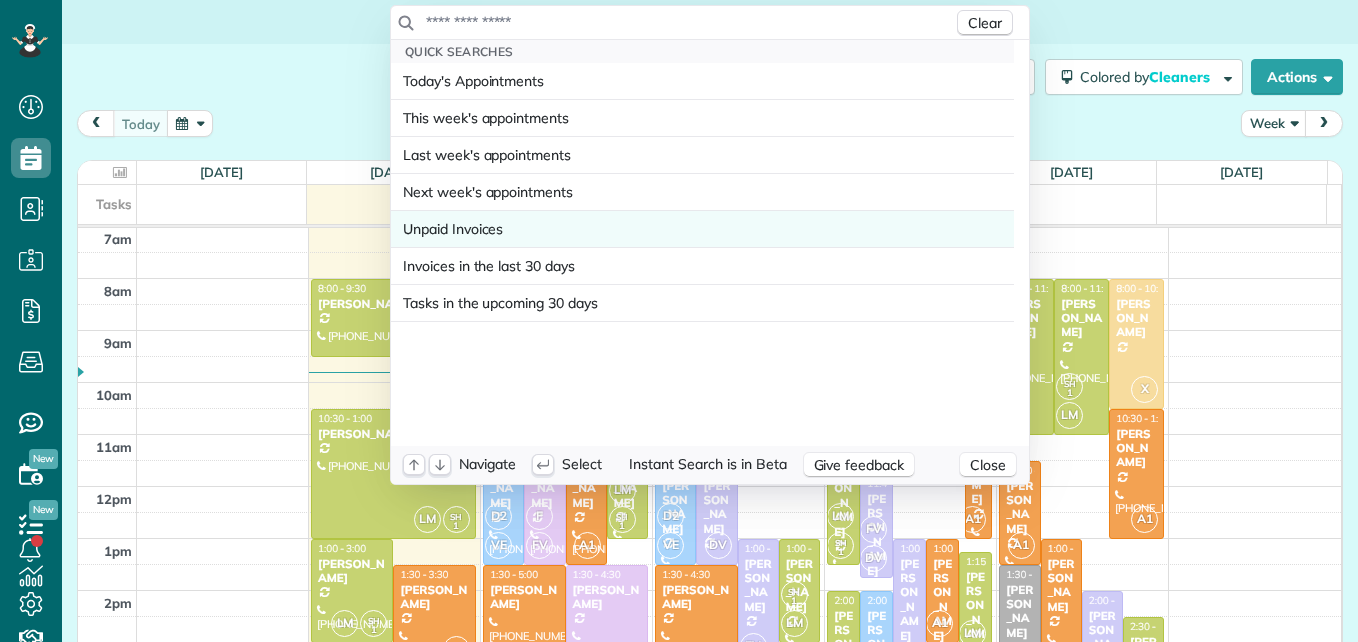 click on "Unpaid Invoices" at bounding box center [453, 229] 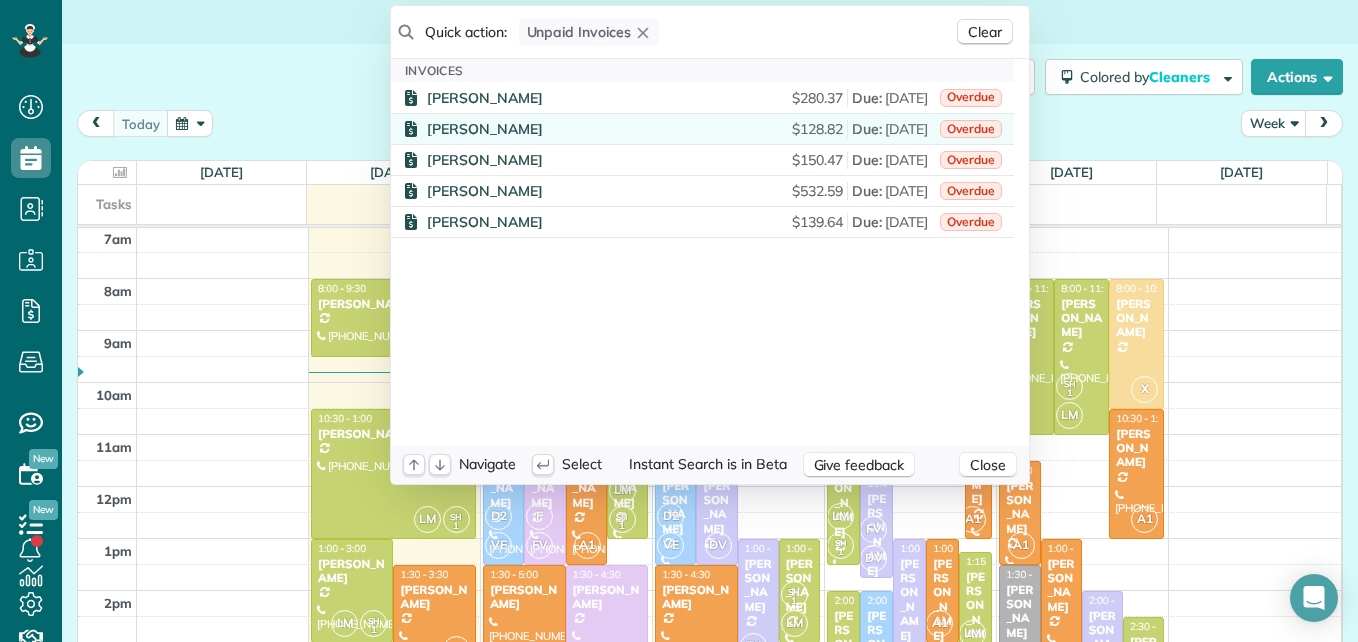 click on "Due :    July 22" at bounding box center [888, 129] 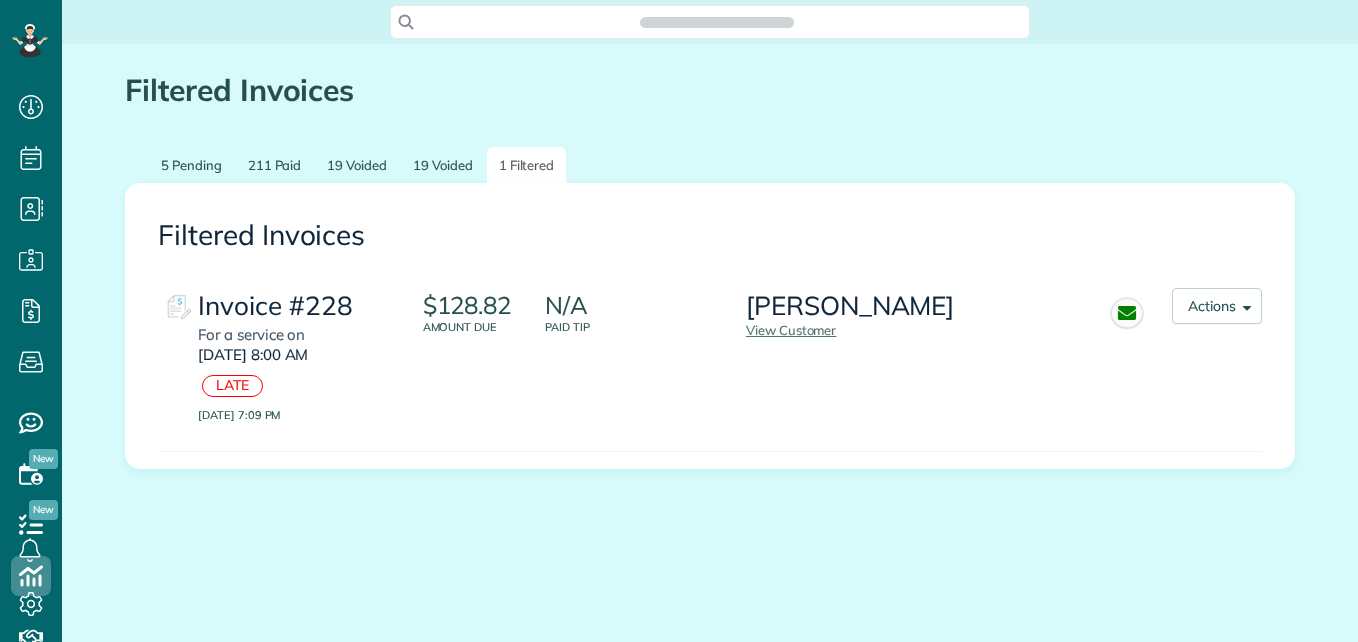 scroll, scrollTop: 0, scrollLeft: 0, axis: both 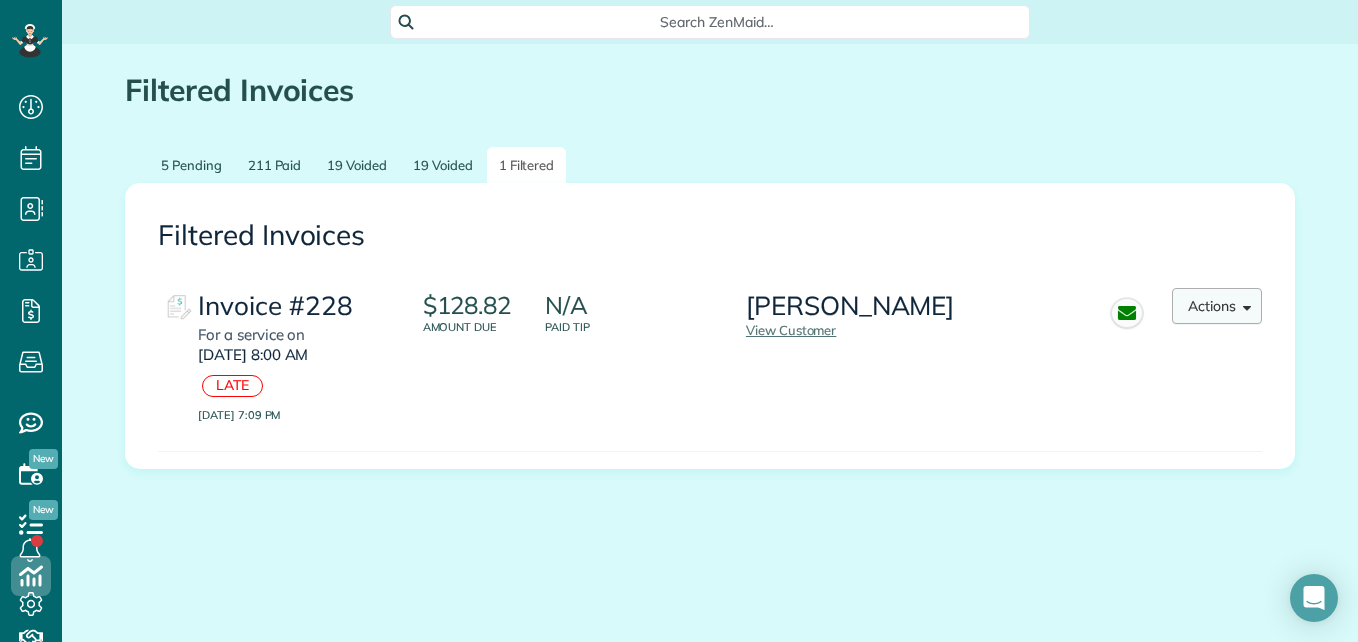 click on "Actions" at bounding box center [1217, 306] 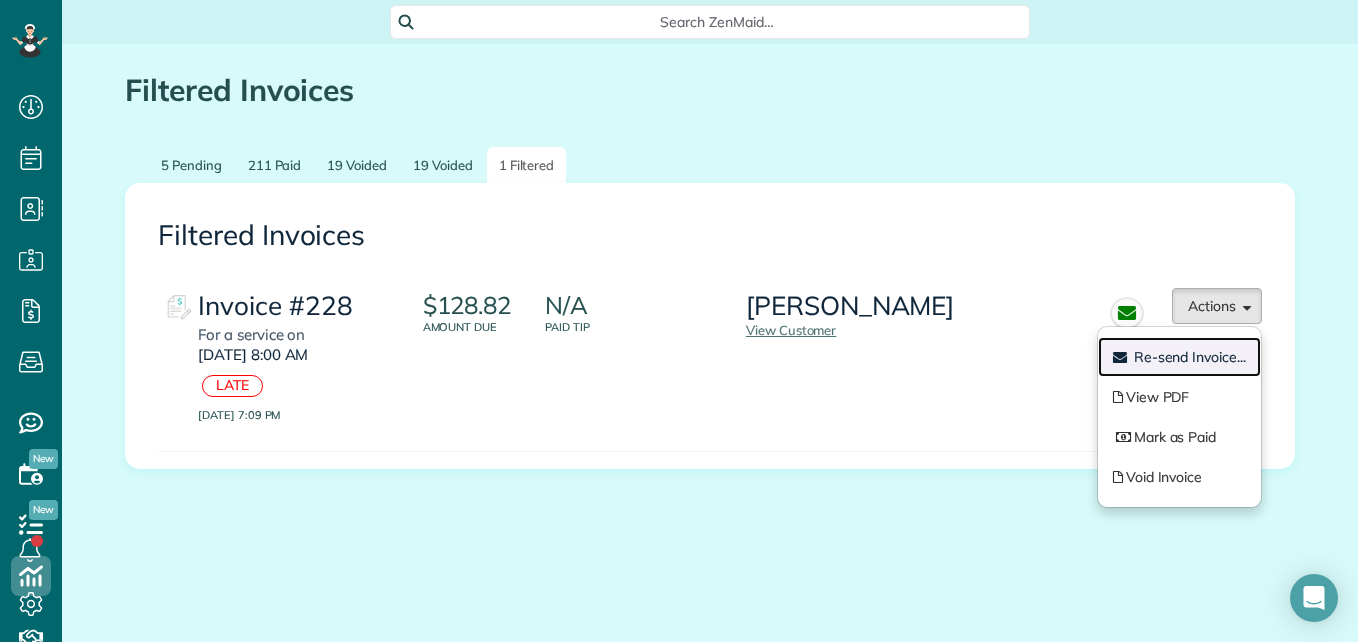 click on "Re-send Invoice..." at bounding box center (1190, 357) 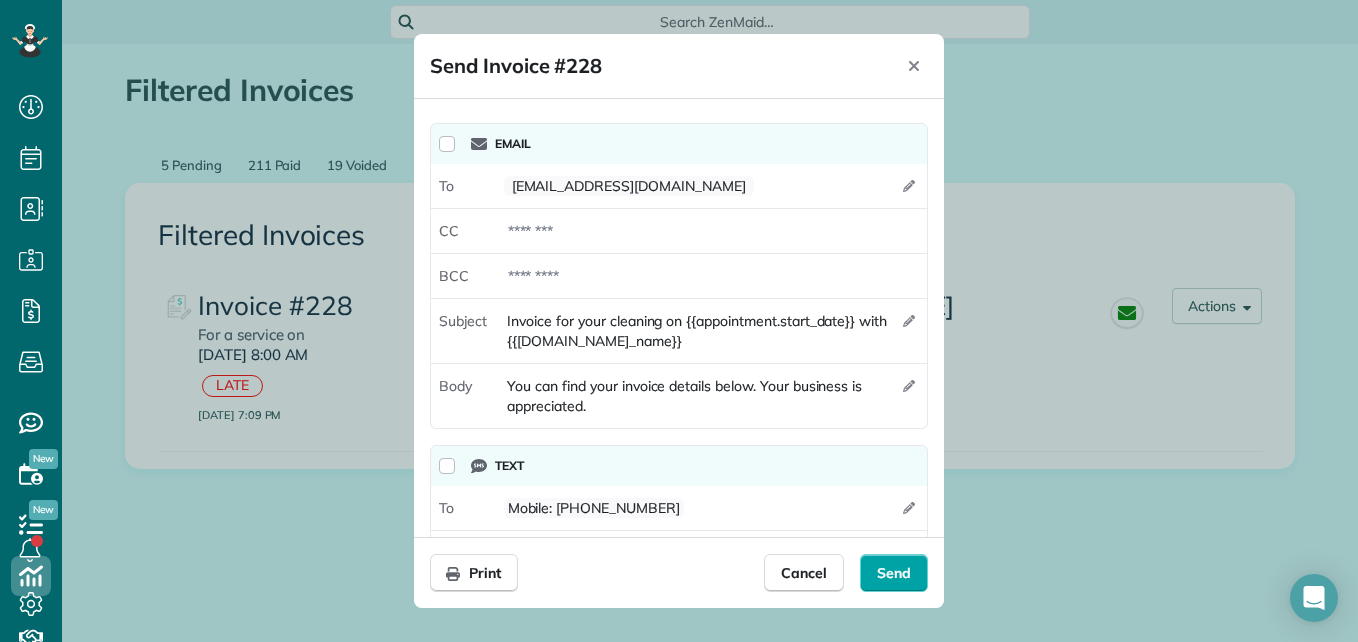 click on "Send" at bounding box center [894, 573] 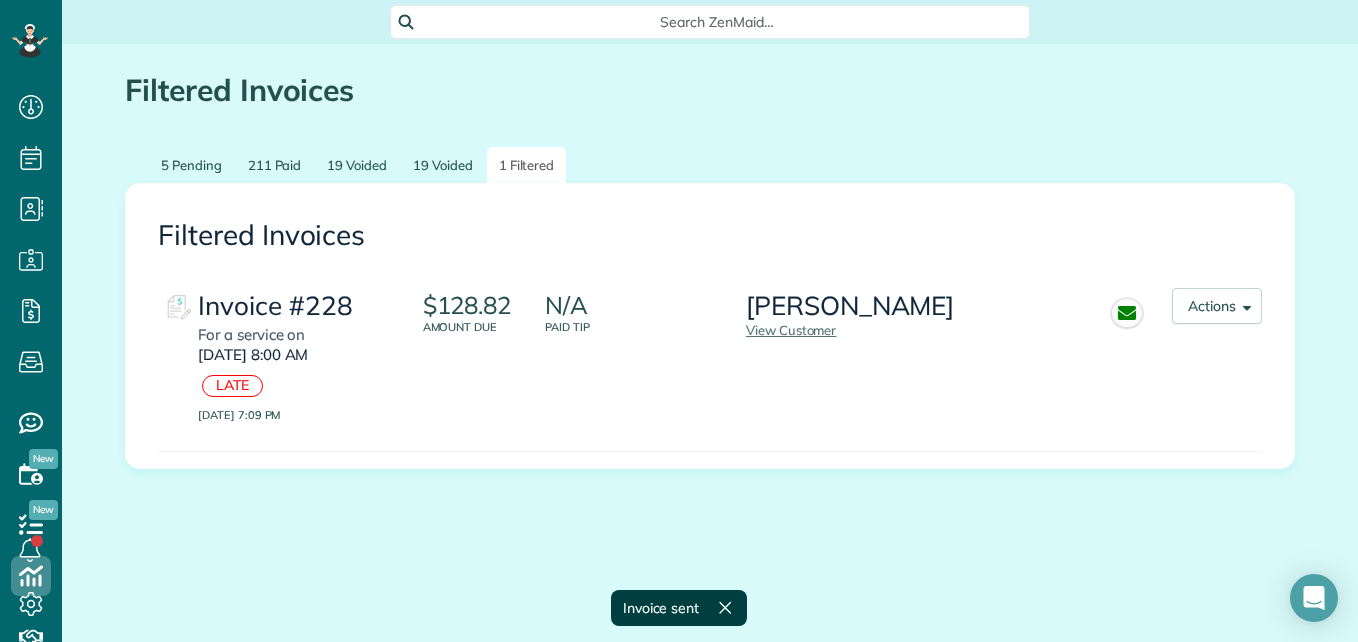 click on "Search ZenMaid…" at bounding box center (717, 22) 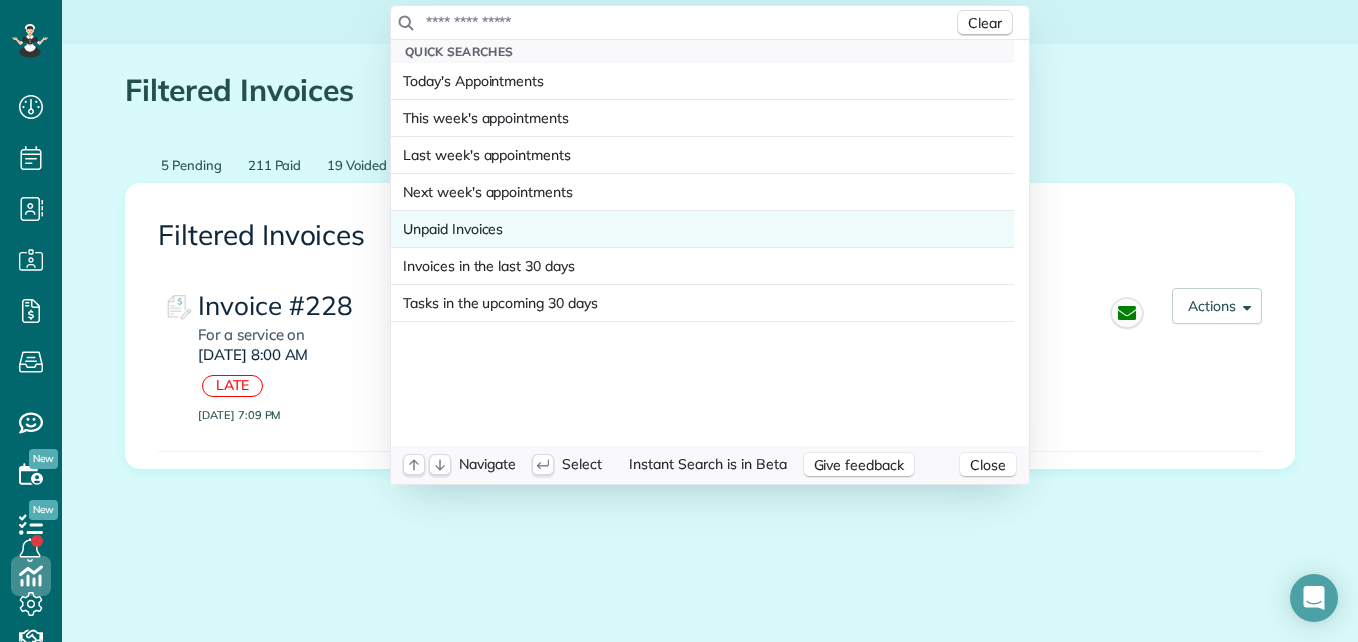 click on "Unpaid Invoices" at bounding box center [453, 229] 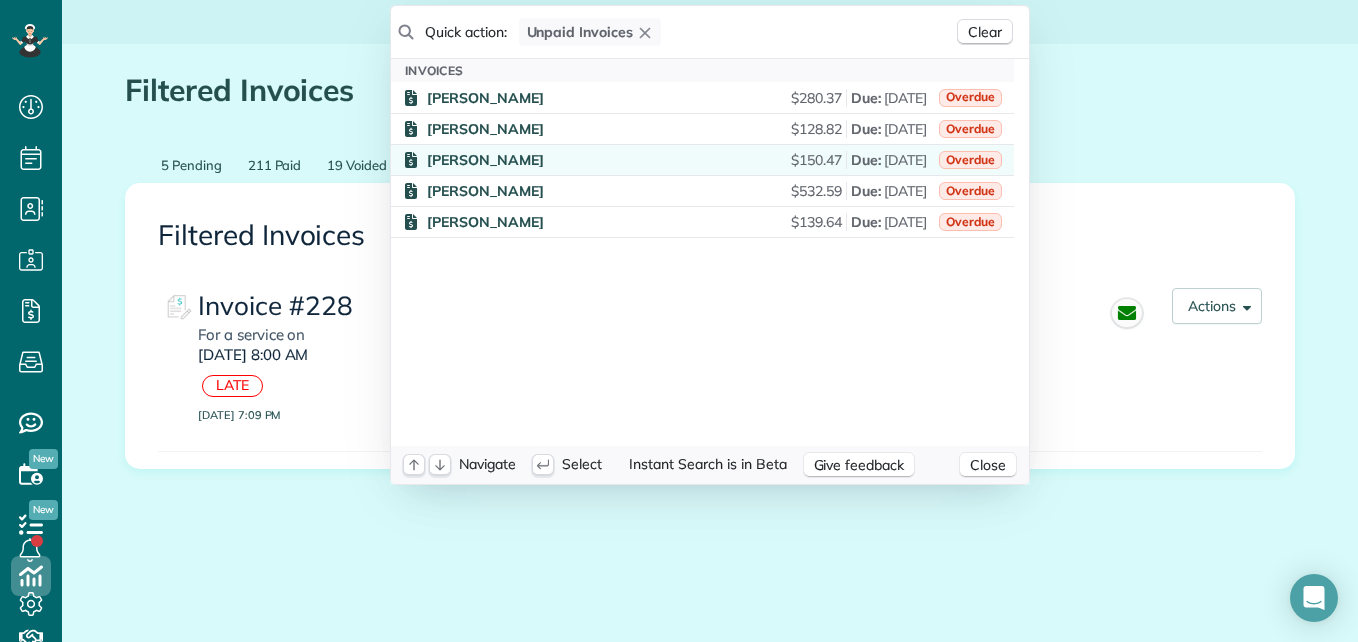 click on "[PERSON_NAME]" at bounding box center (485, 160) 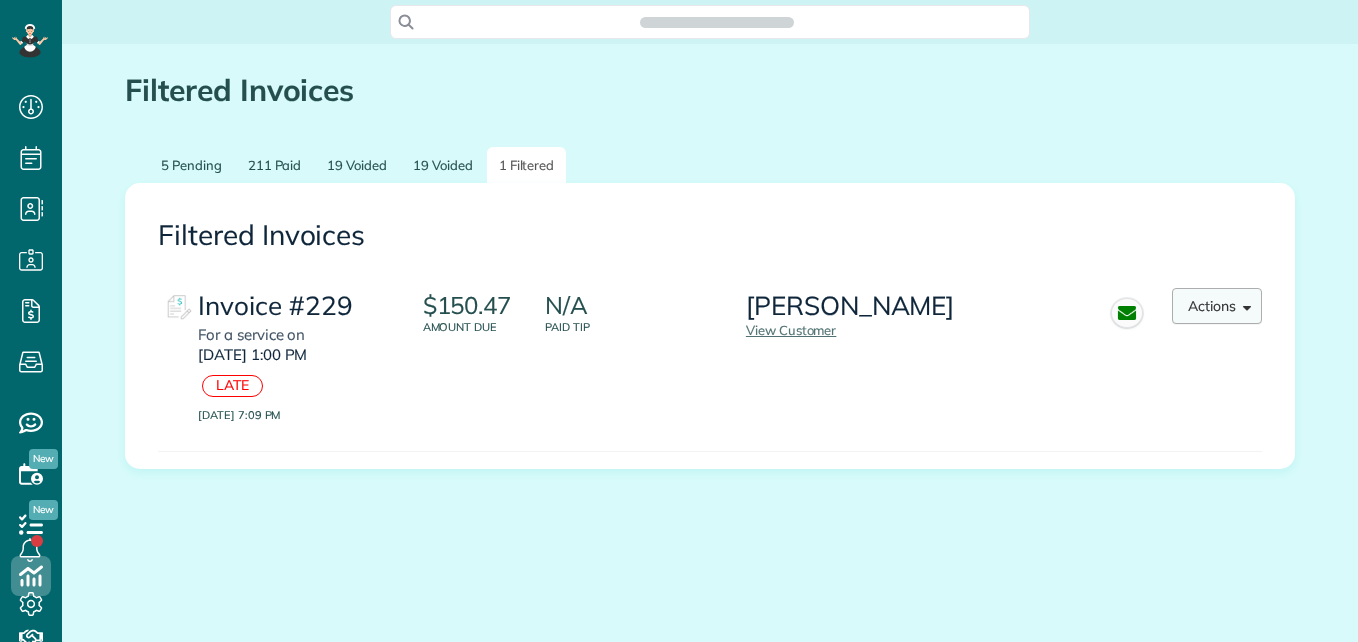 click on "Actions" at bounding box center [1217, 306] 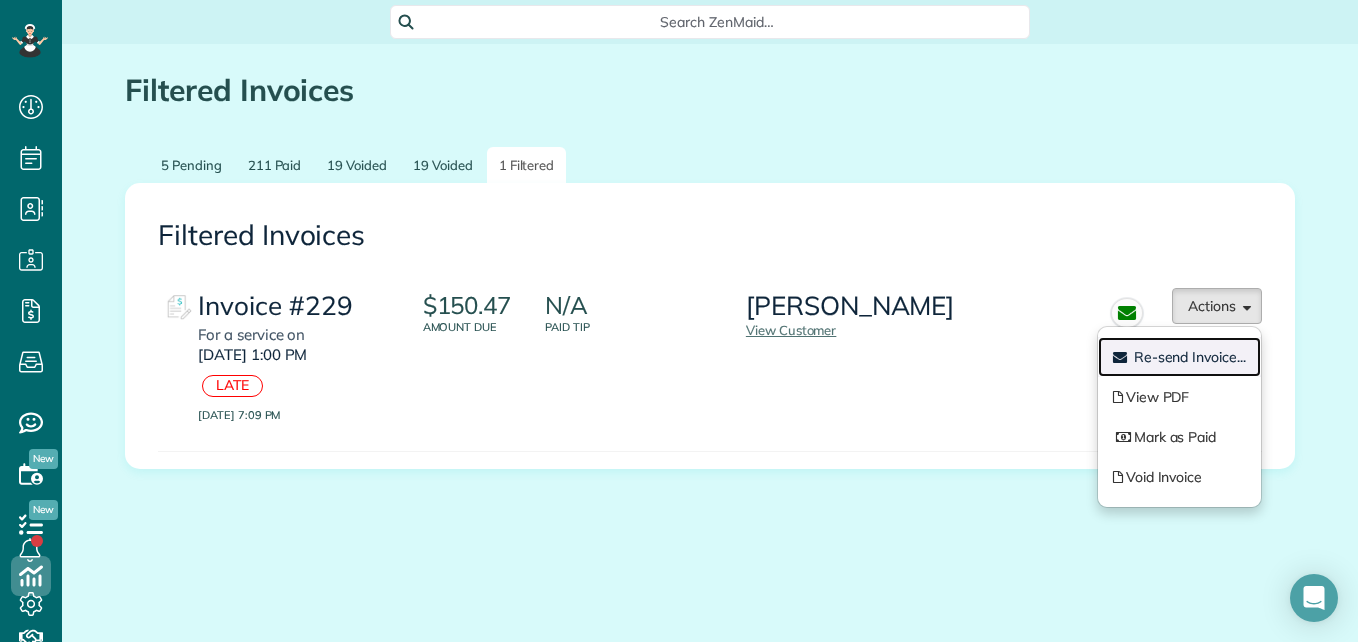 click on "Re-send Invoice..." at bounding box center (1190, 357) 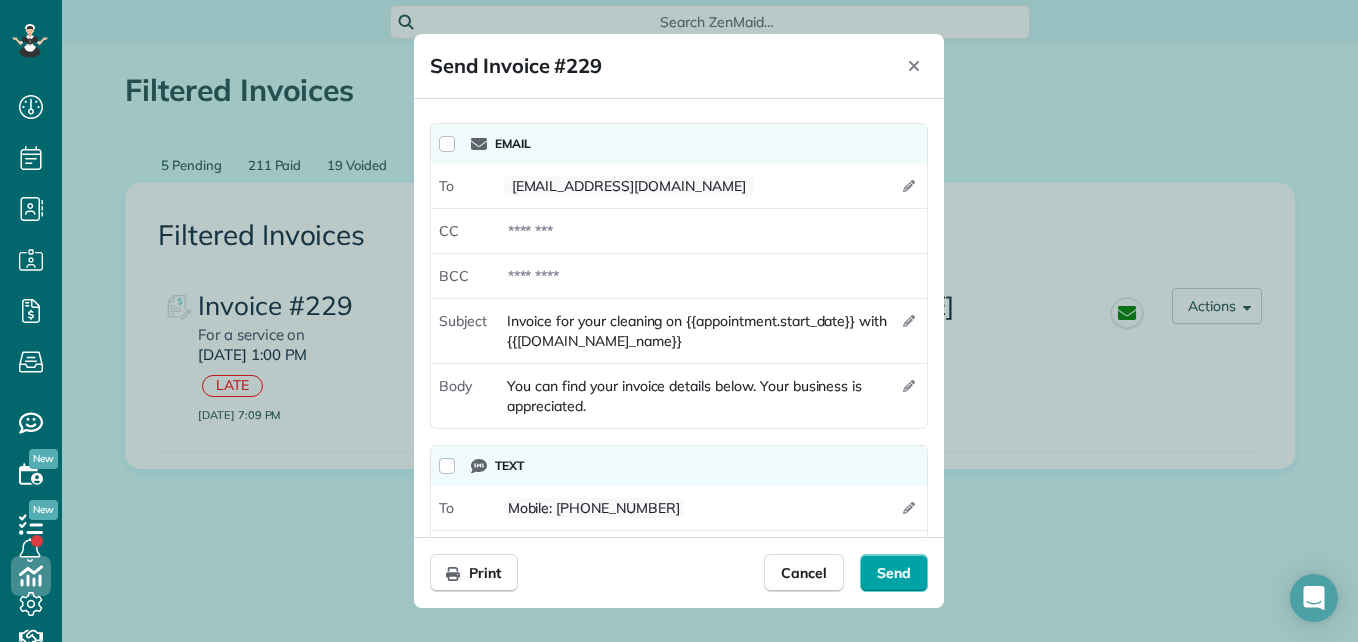 click on "Send" at bounding box center [894, 573] 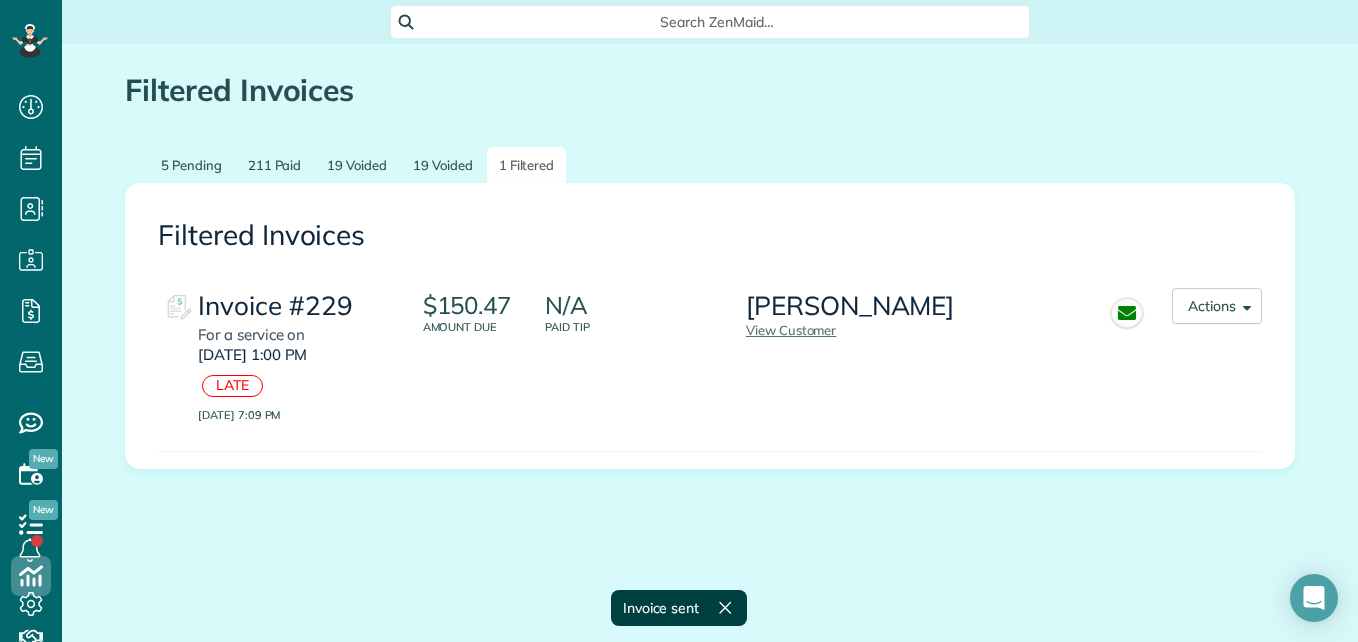click on "Search ZenMaid…" at bounding box center [717, 22] 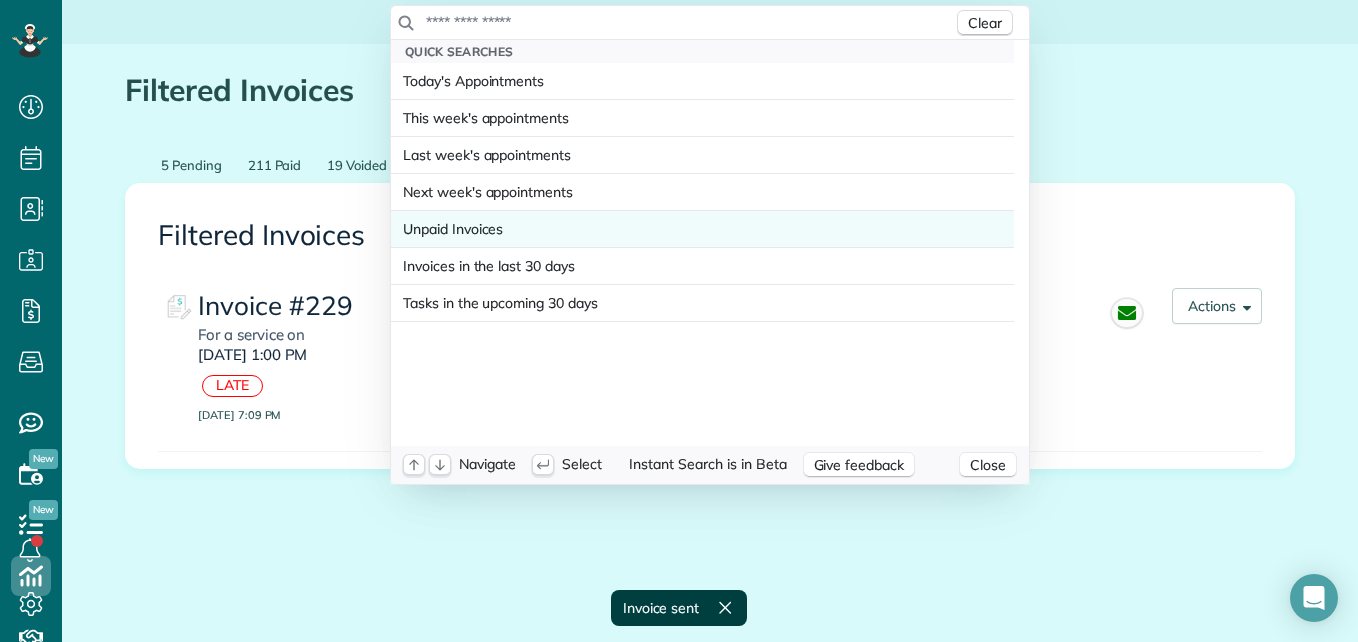 click on "Unpaid Invoices" at bounding box center [702, 229] 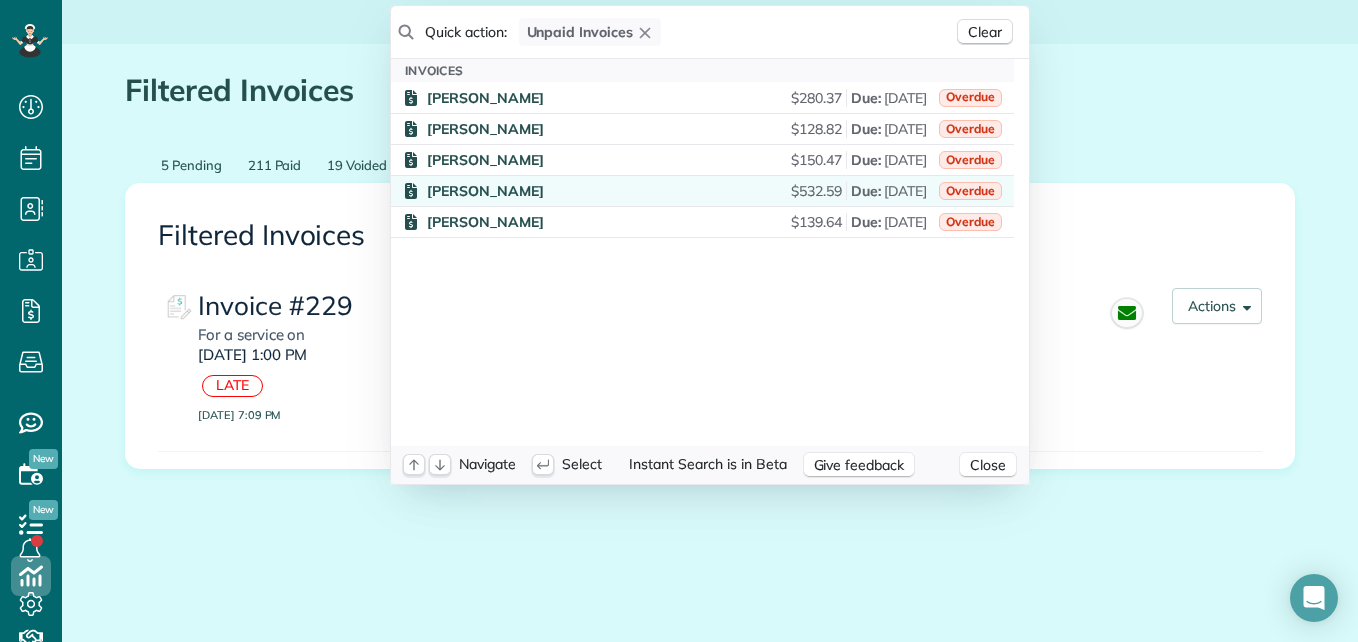click on "[PERSON_NAME]" at bounding box center (485, 191) 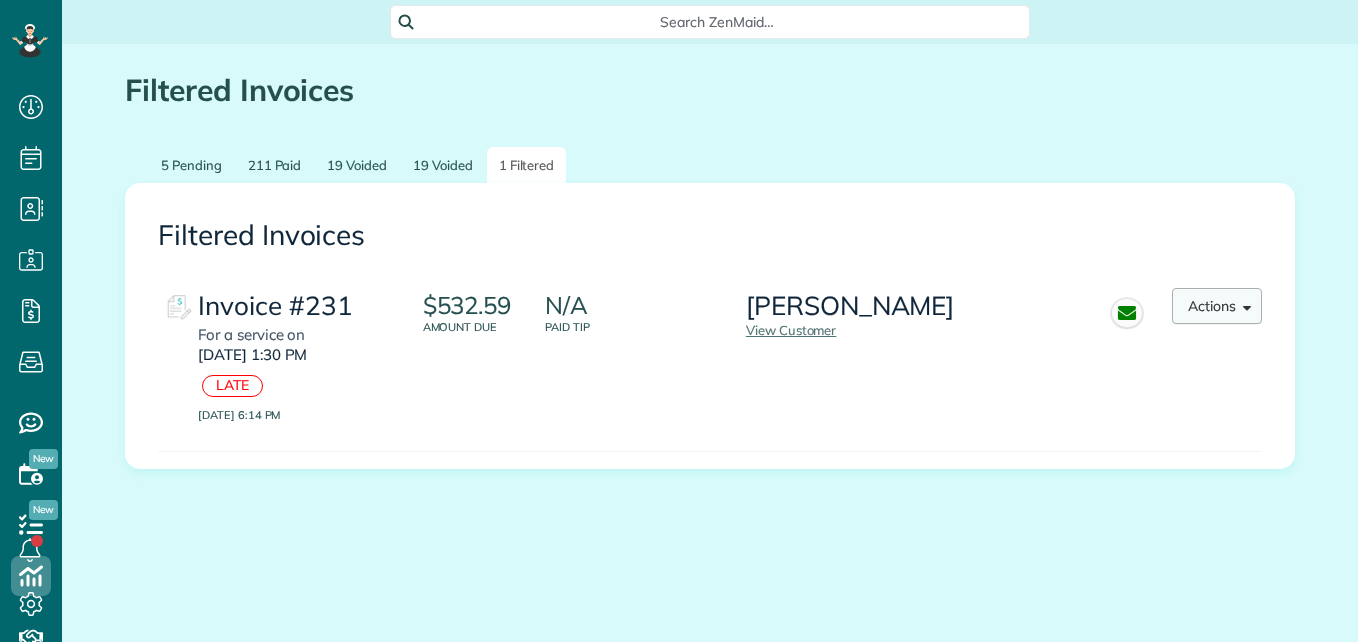scroll, scrollTop: 0, scrollLeft: 0, axis: both 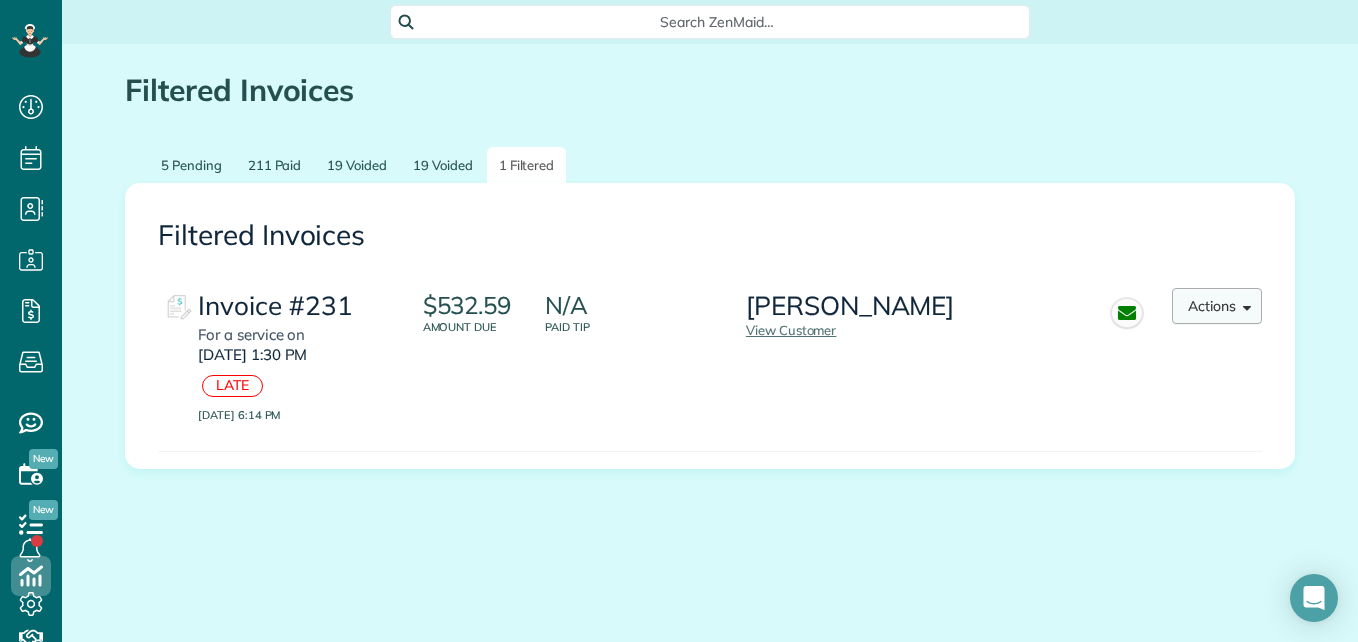 click on "Actions" at bounding box center (1217, 306) 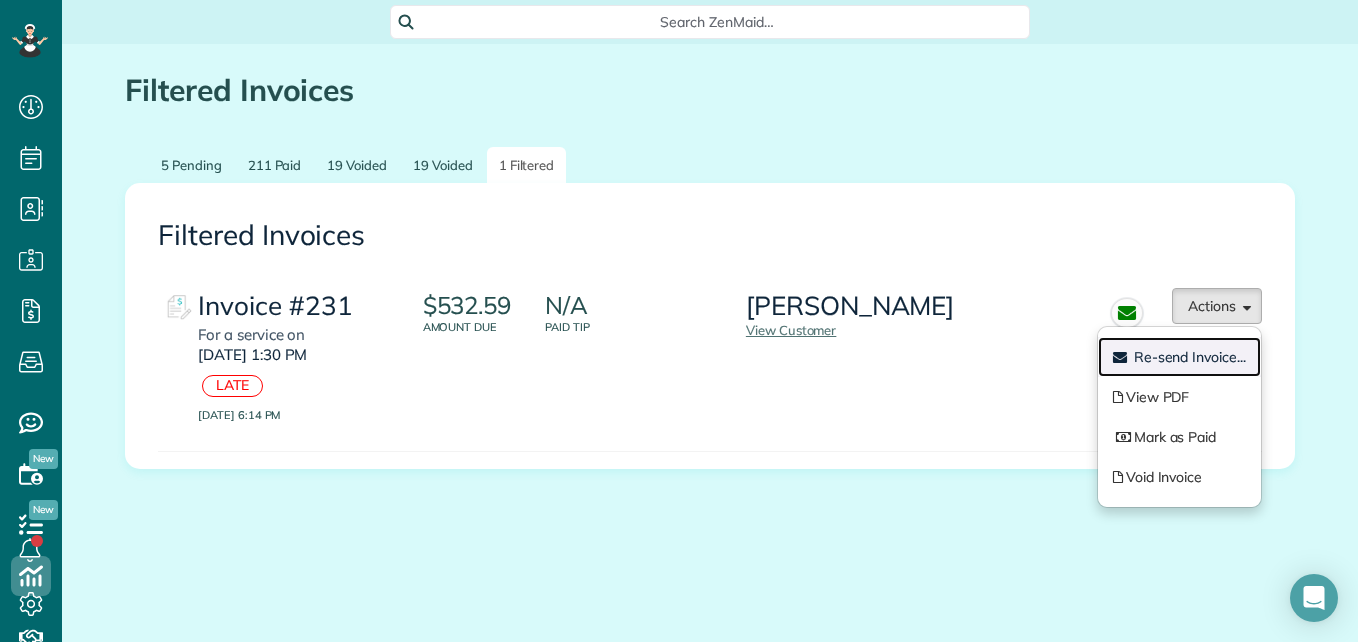 click on "Re-send Invoice..." at bounding box center (1190, 357) 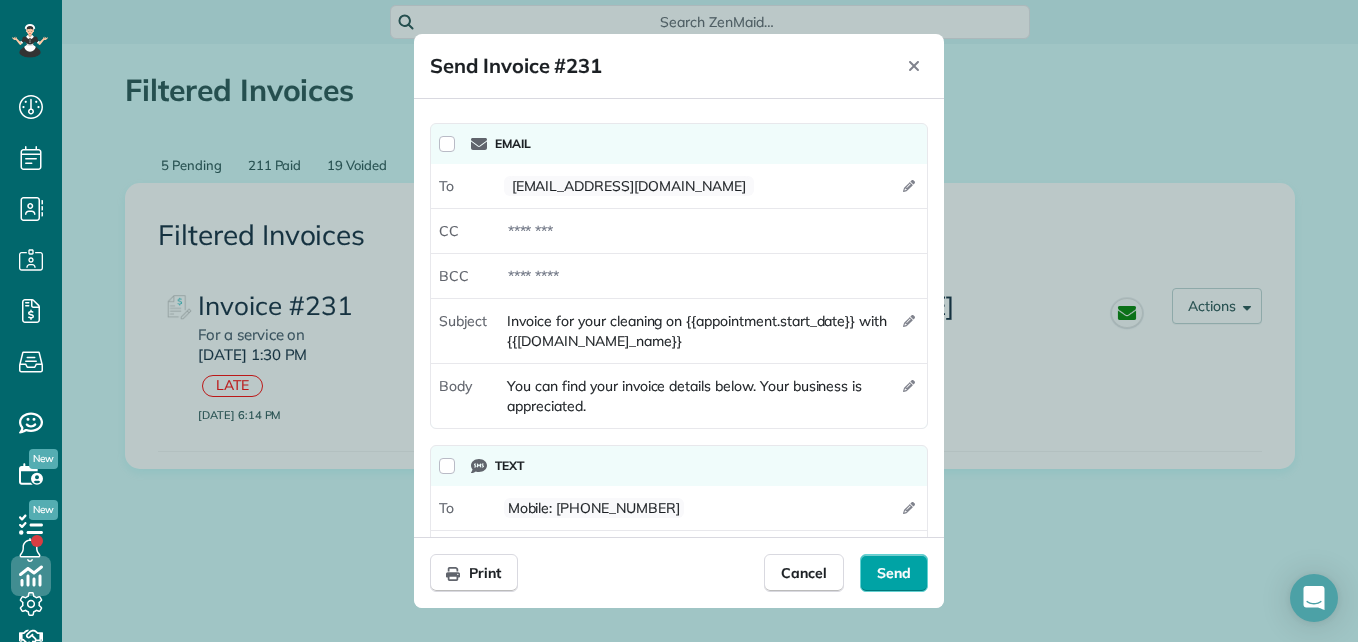 click on "Send" at bounding box center (894, 573) 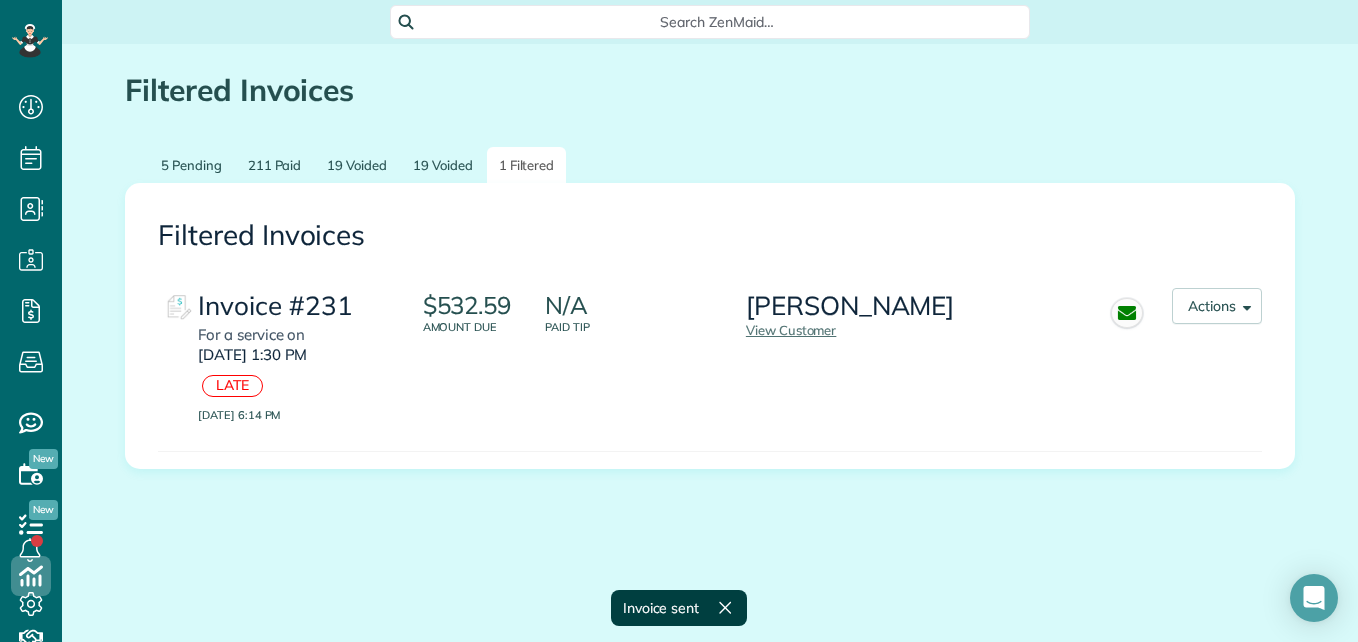 click on "Search ZenMaid…" at bounding box center (710, 22) 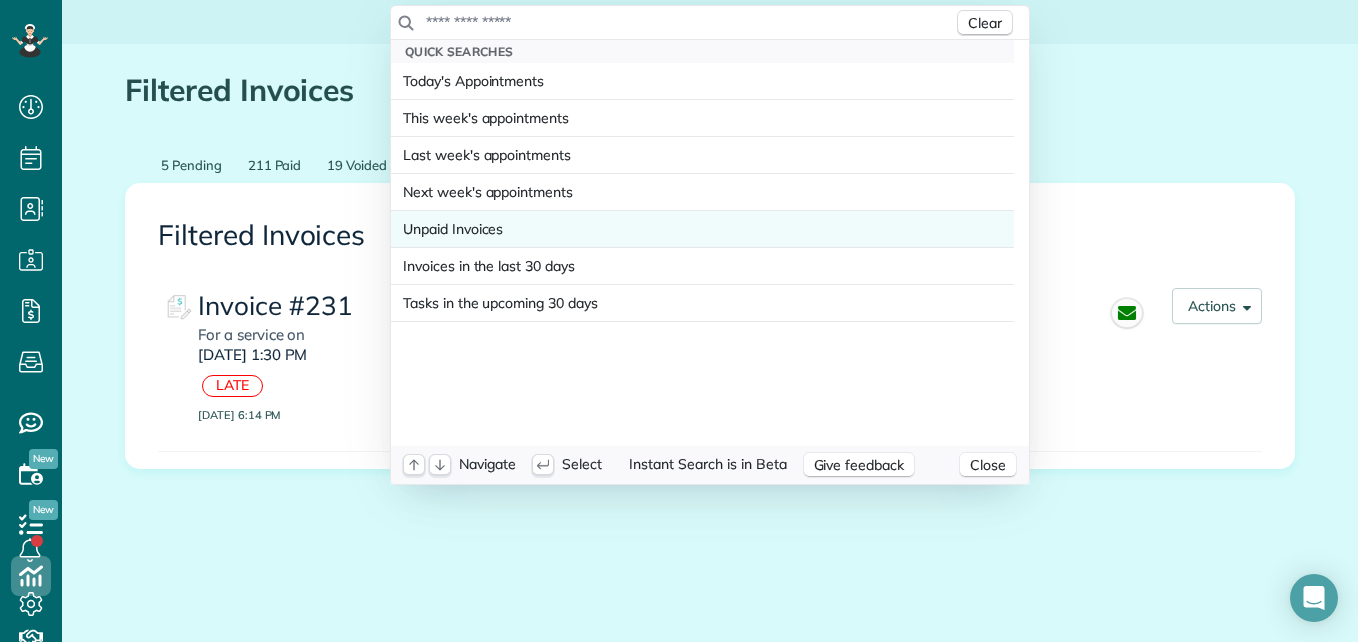 click on "Unpaid Invoices" at bounding box center (453, 229) 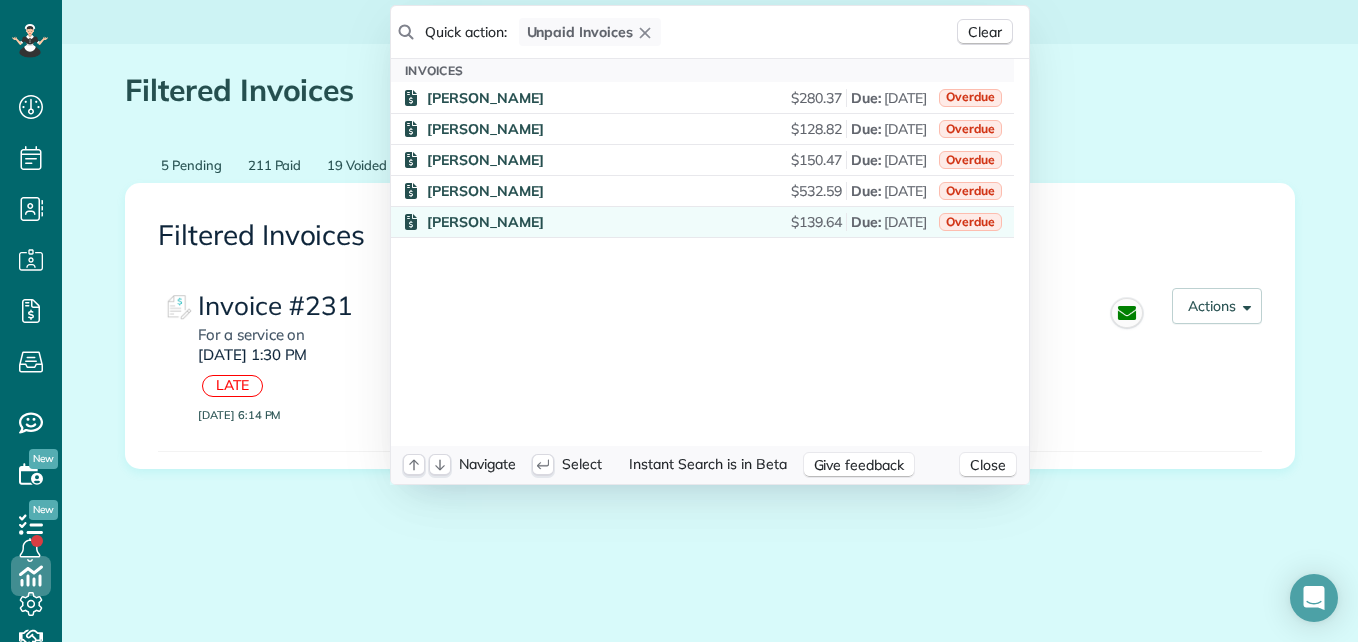 click on "[PERSON_NAME]" at bounding box center (485, 222) 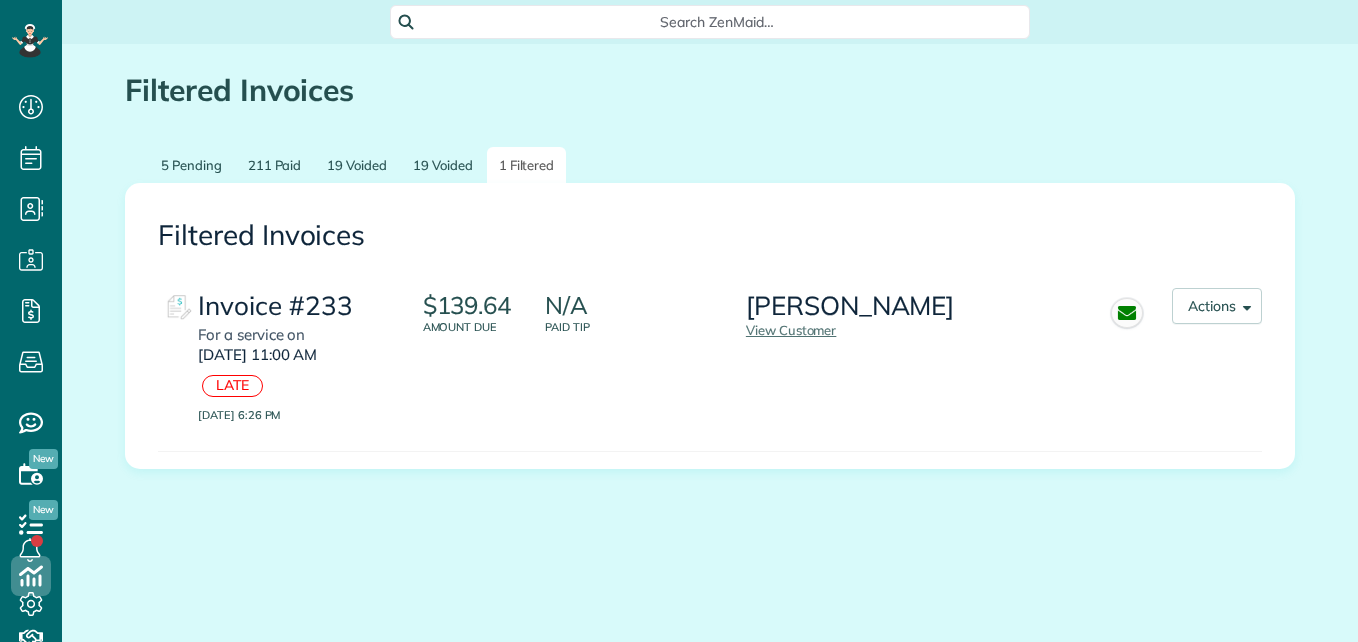 click on "Actions" at bounding box center [1217, 306] 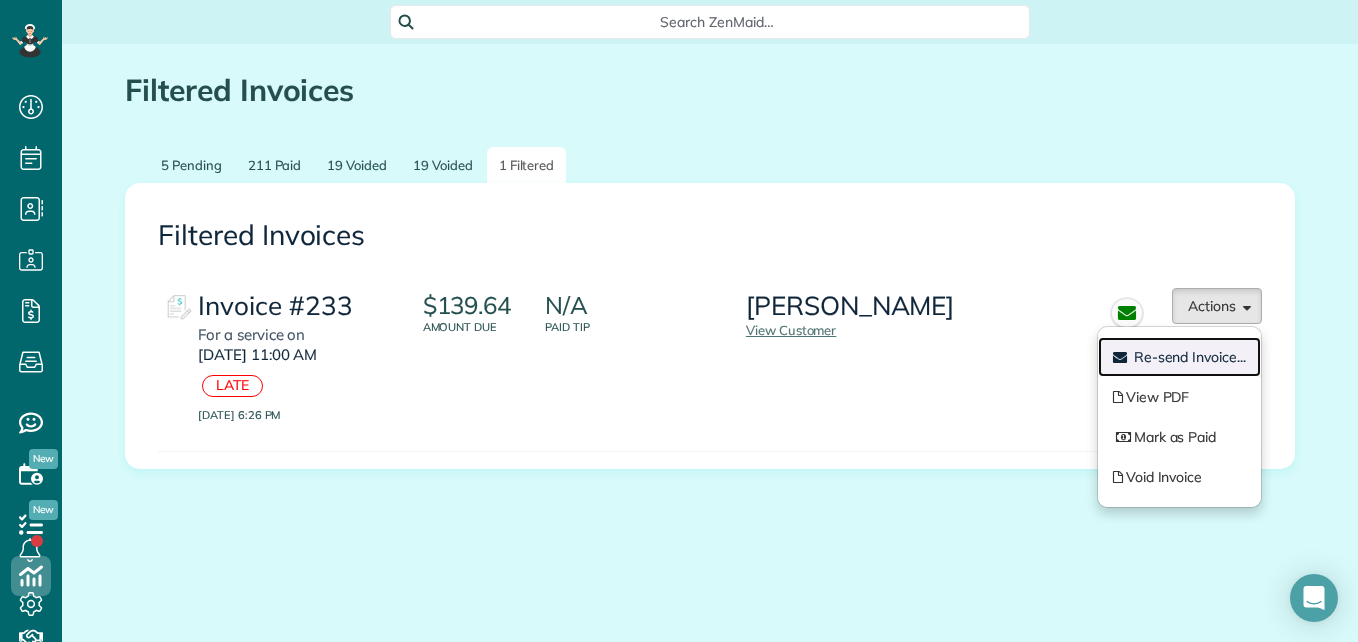 click on "Re-send Invoice..." at bounding box center [1179, 357] 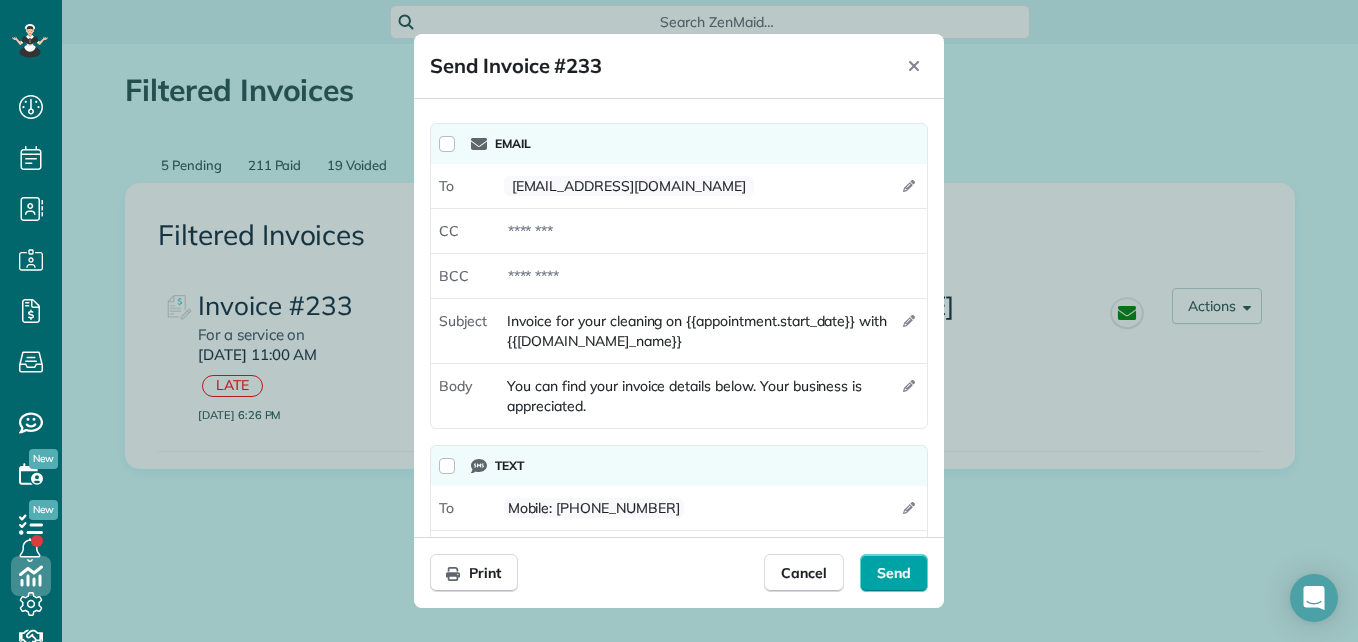 click on "Send" at bounding box center [894, 573] 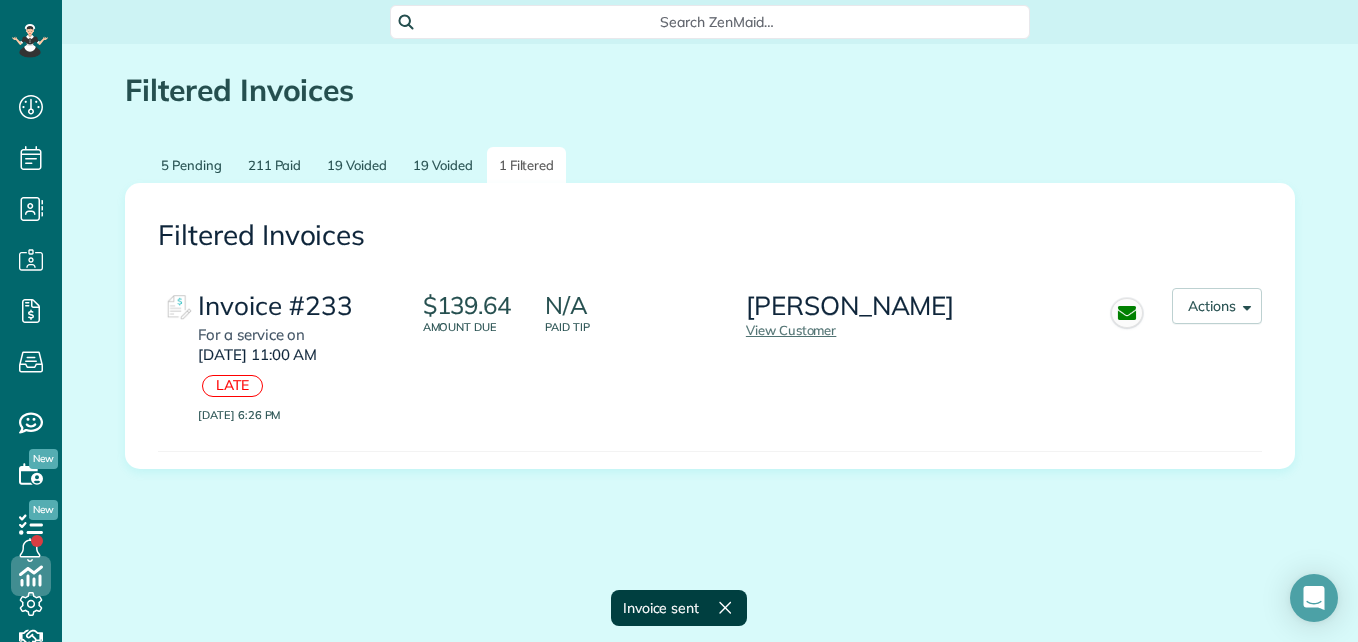 click on "Search ZenMaid…" at bounding box center (717, 22) 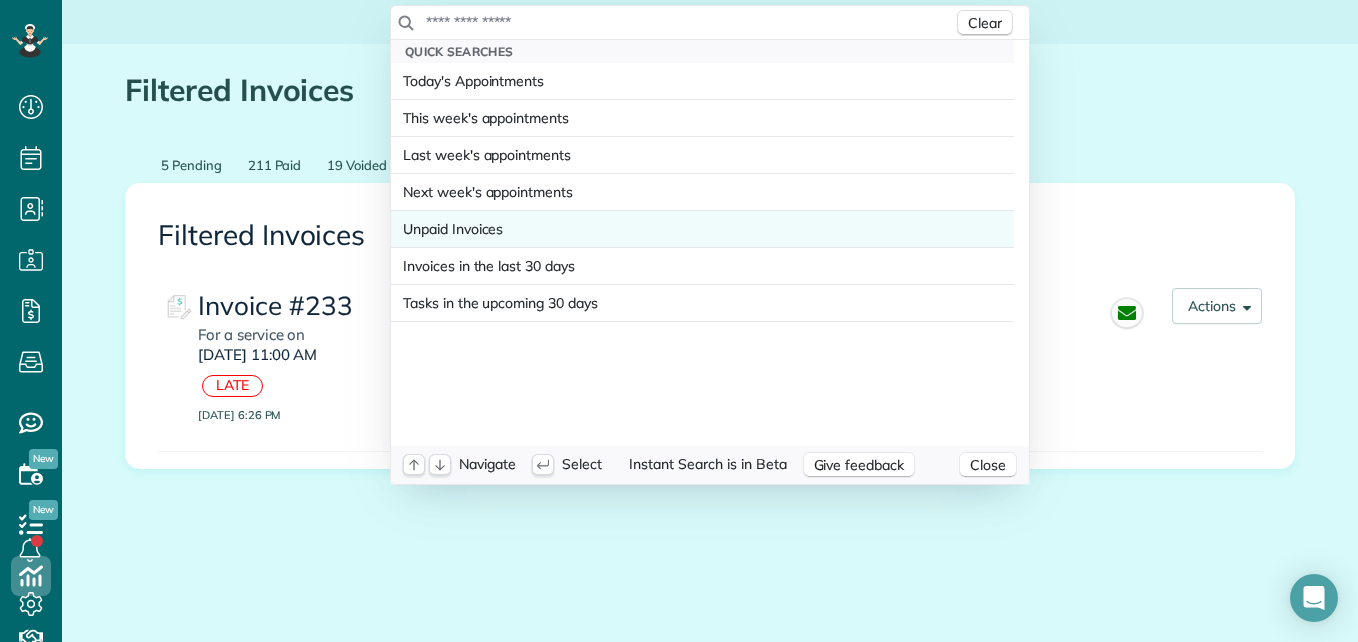 click on "Unpaid Invoices" at bounding box center (453, 229) 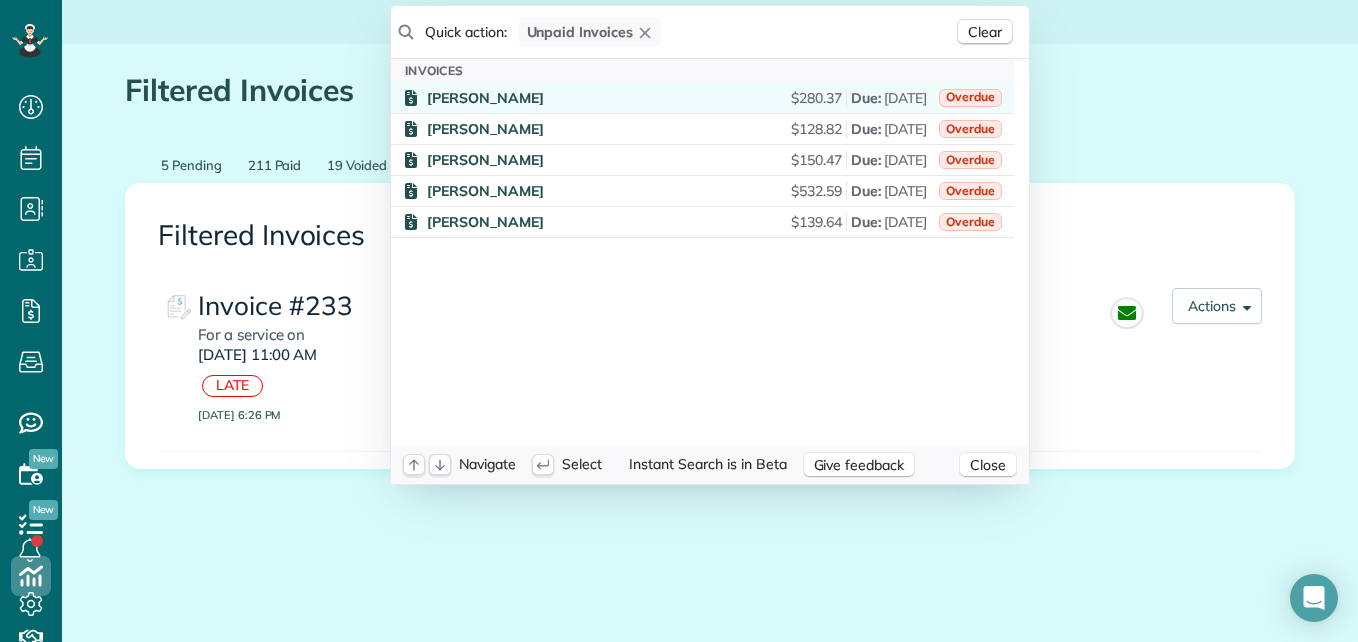 click on "Overdue" at bounding box center [970, 97] 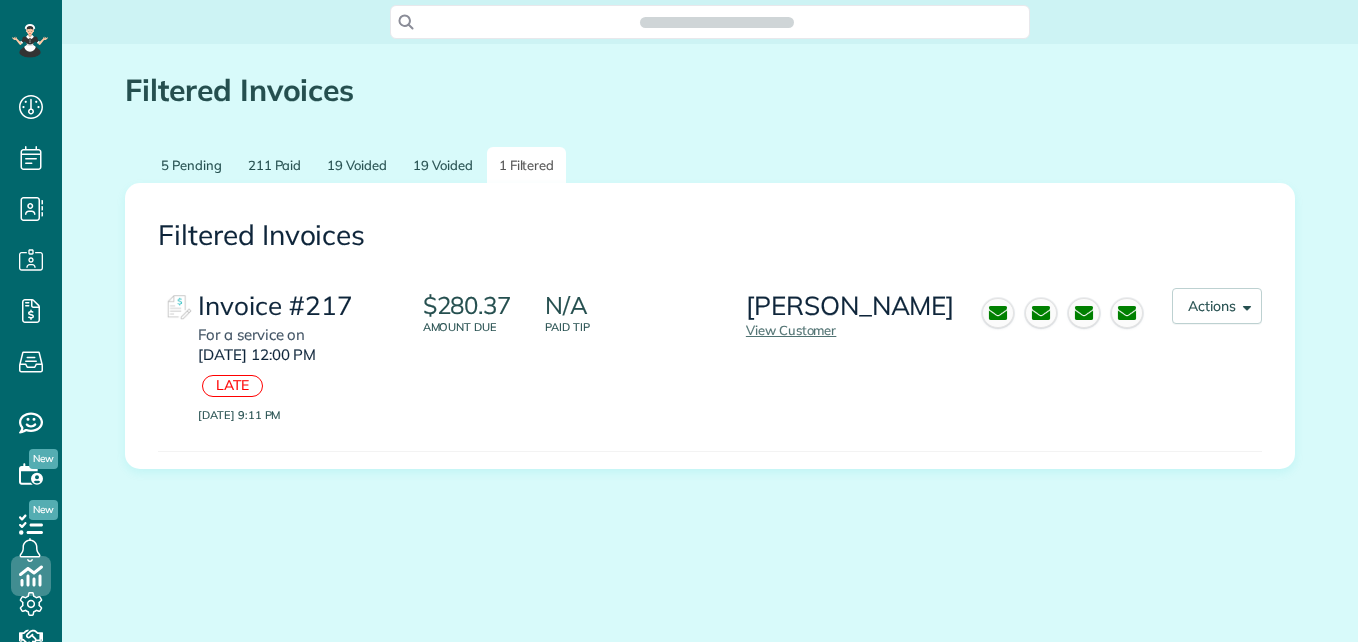 scroll, scrollTop: 0, scrollLeft: 0, axis: both 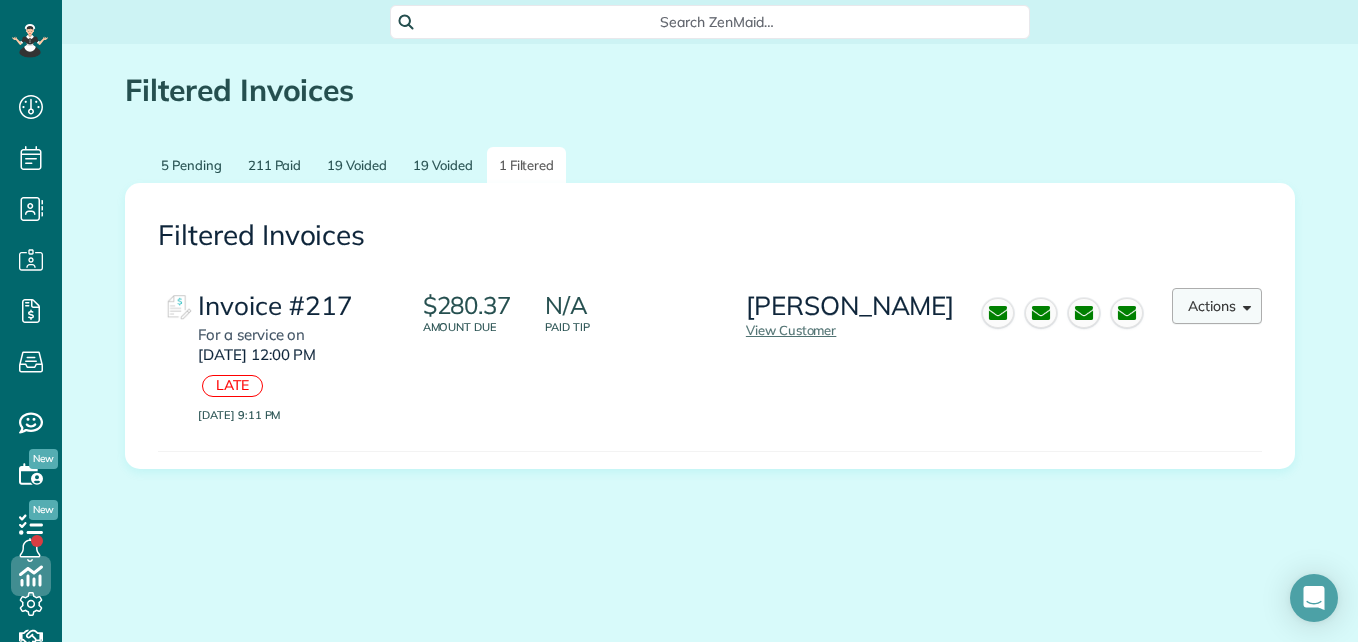 click on "Actions" at bounding box center (1217, 306) 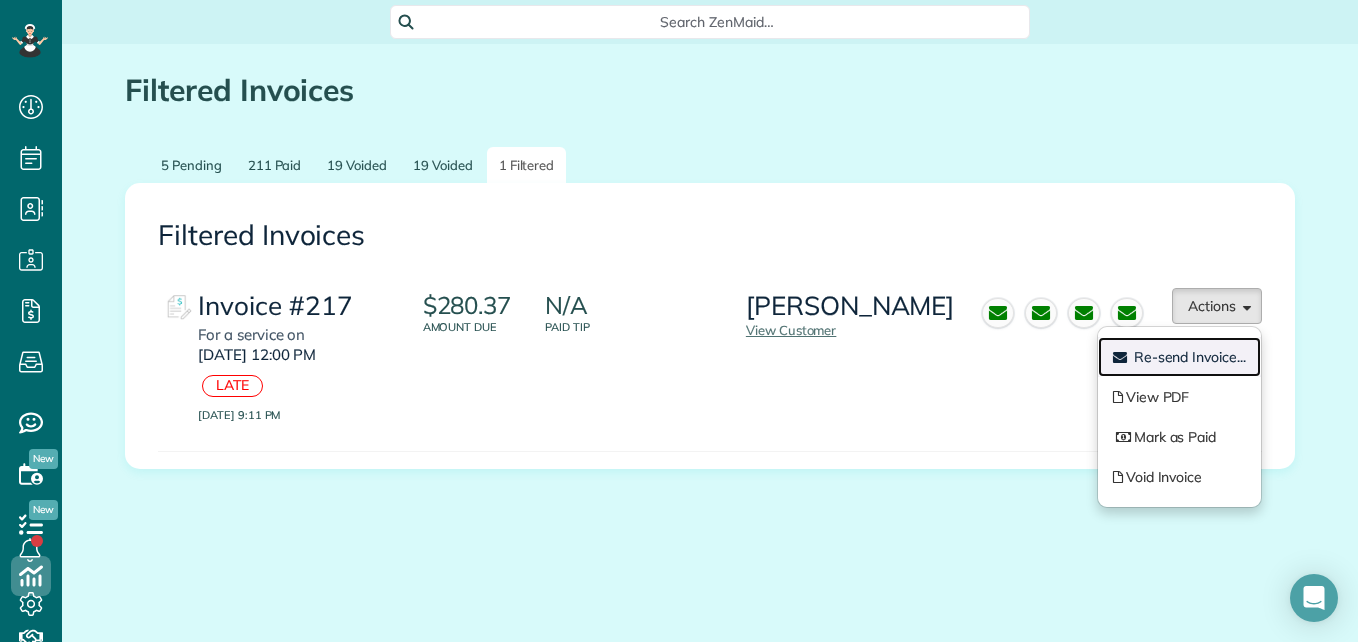 click on "Re-send Invoice..." at bounding box center (1190, 357) 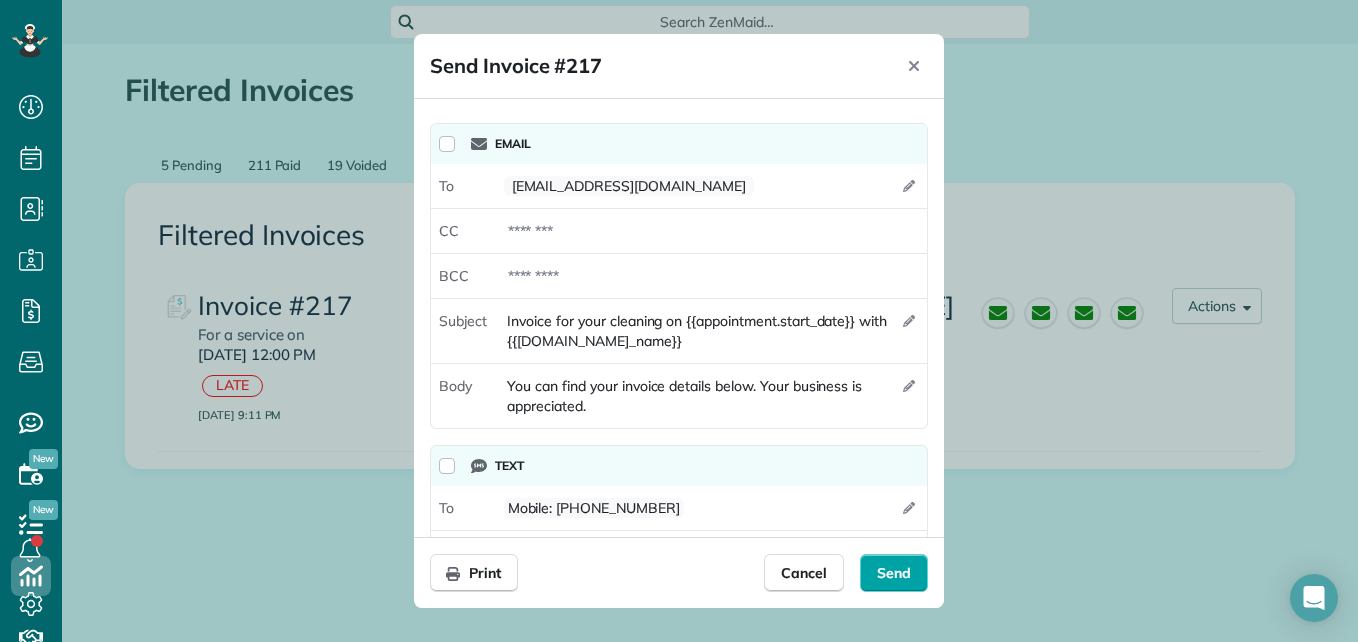 click on "Send" at bounding box center (894, 573) 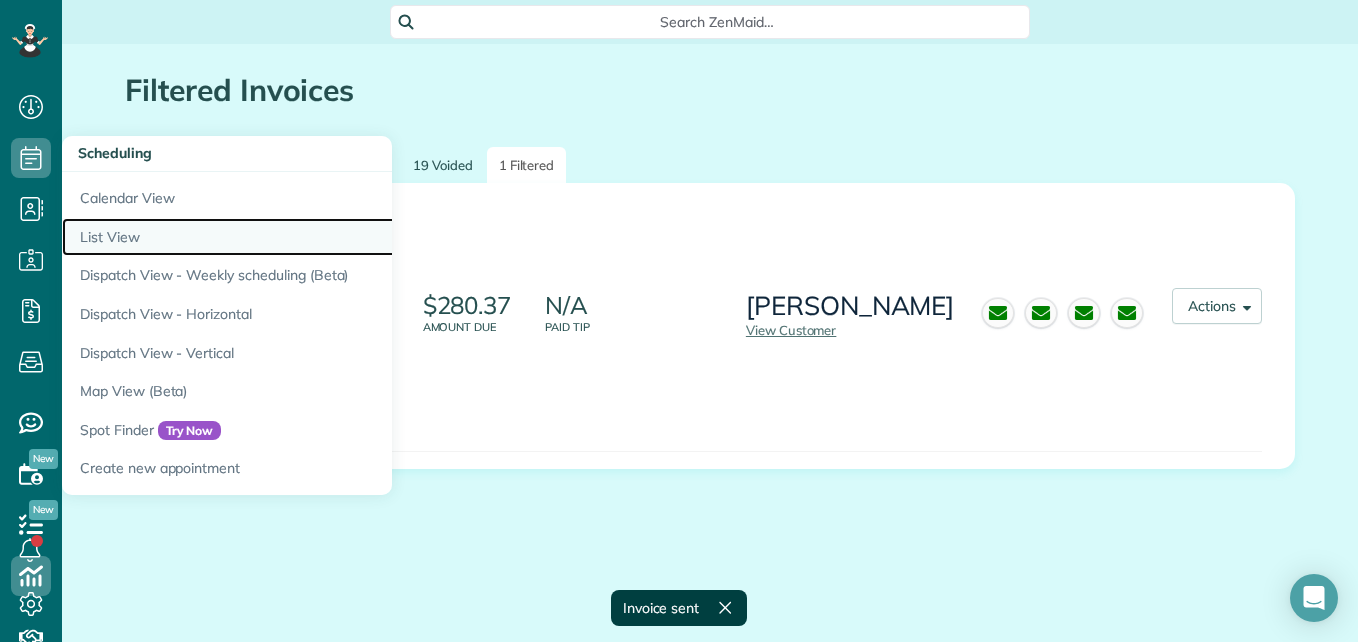 click on "List View" at bounding box center [312, 237] 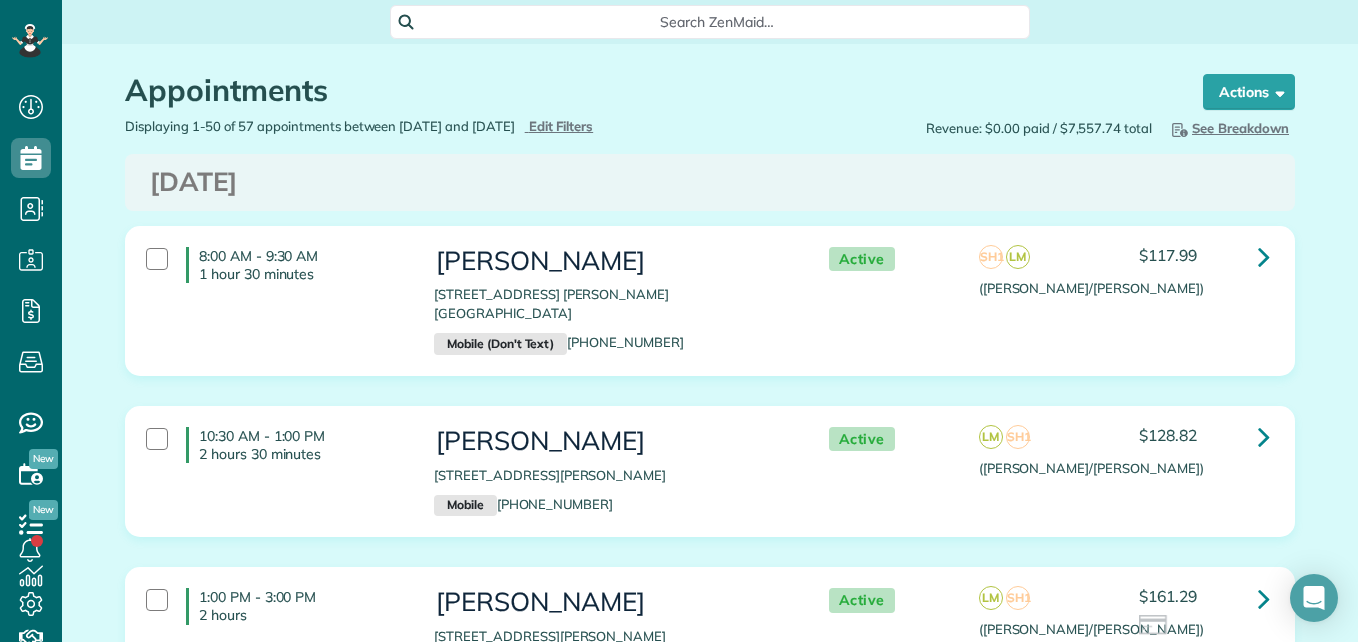 scroll, scrollTop: 0, scrollLeft: 0, axis: both 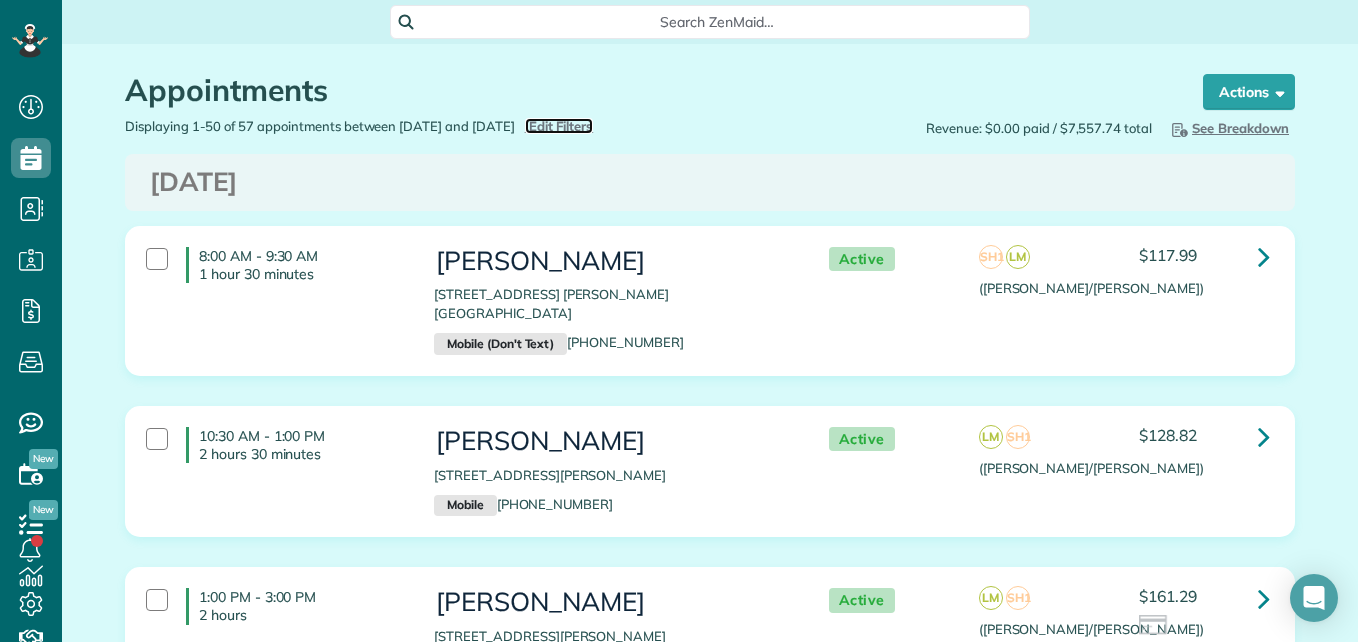 click on "Edit Filters" at bounding box center [561, 126] 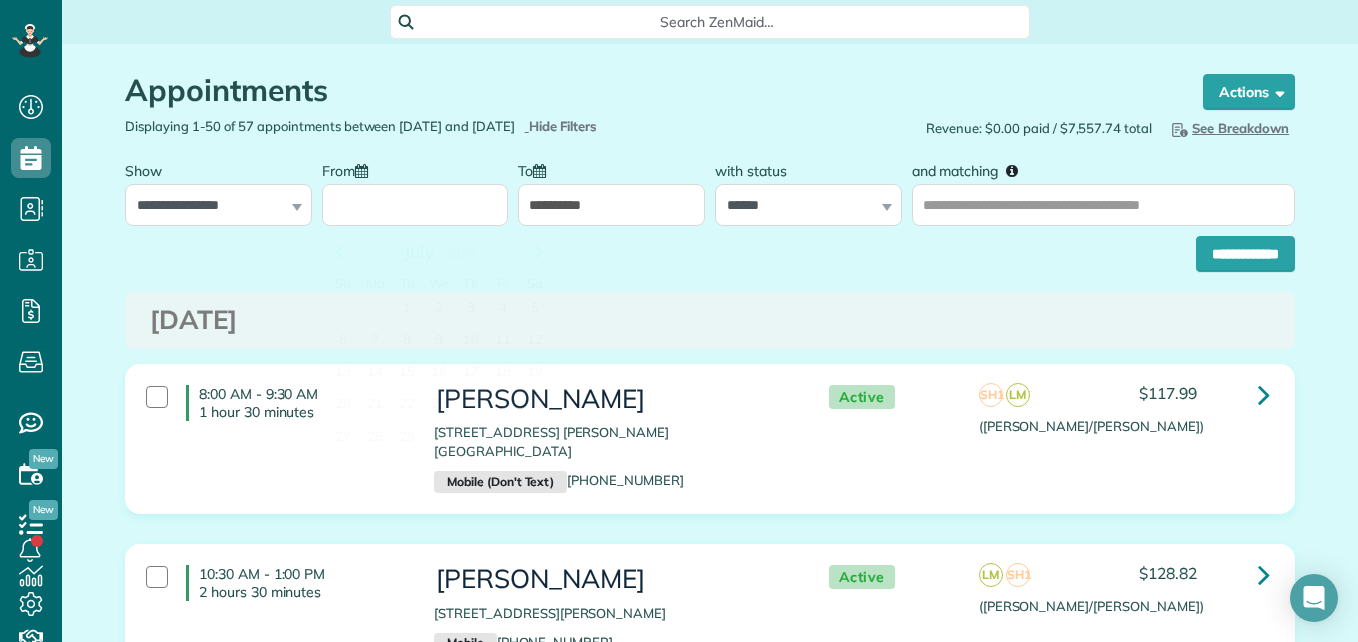 click on "From" at bounding box center (415, 205) 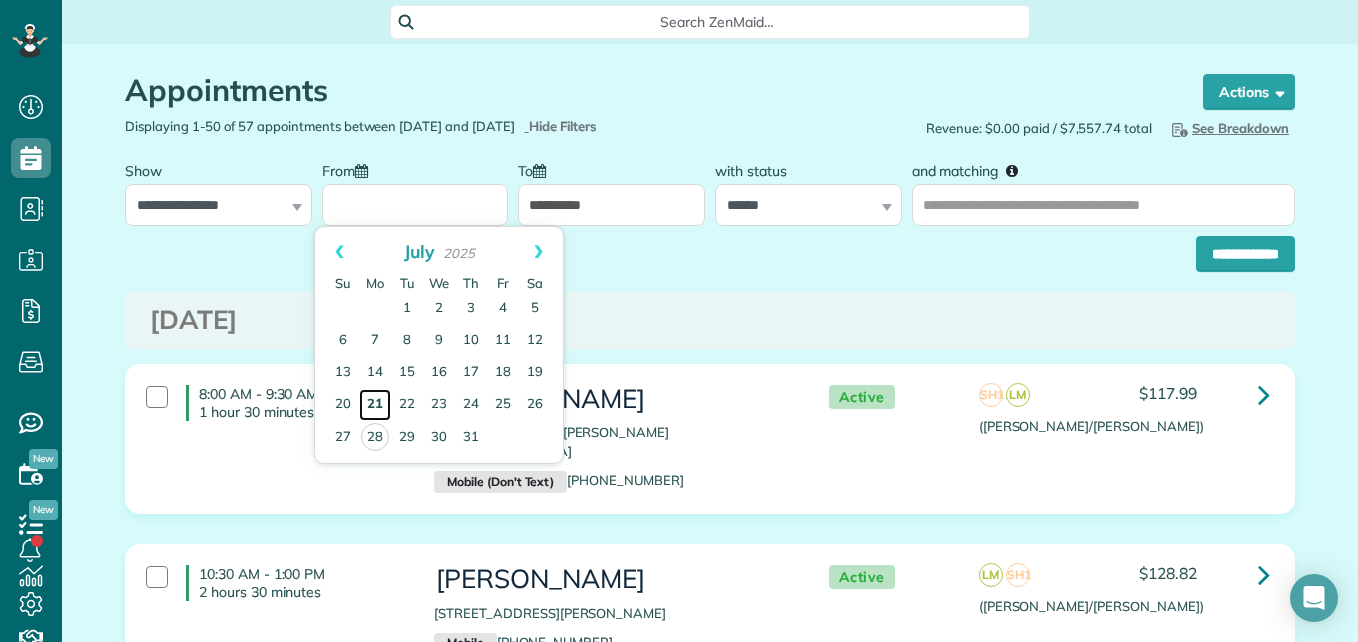 click on "21" at bounding box center [375, 405] 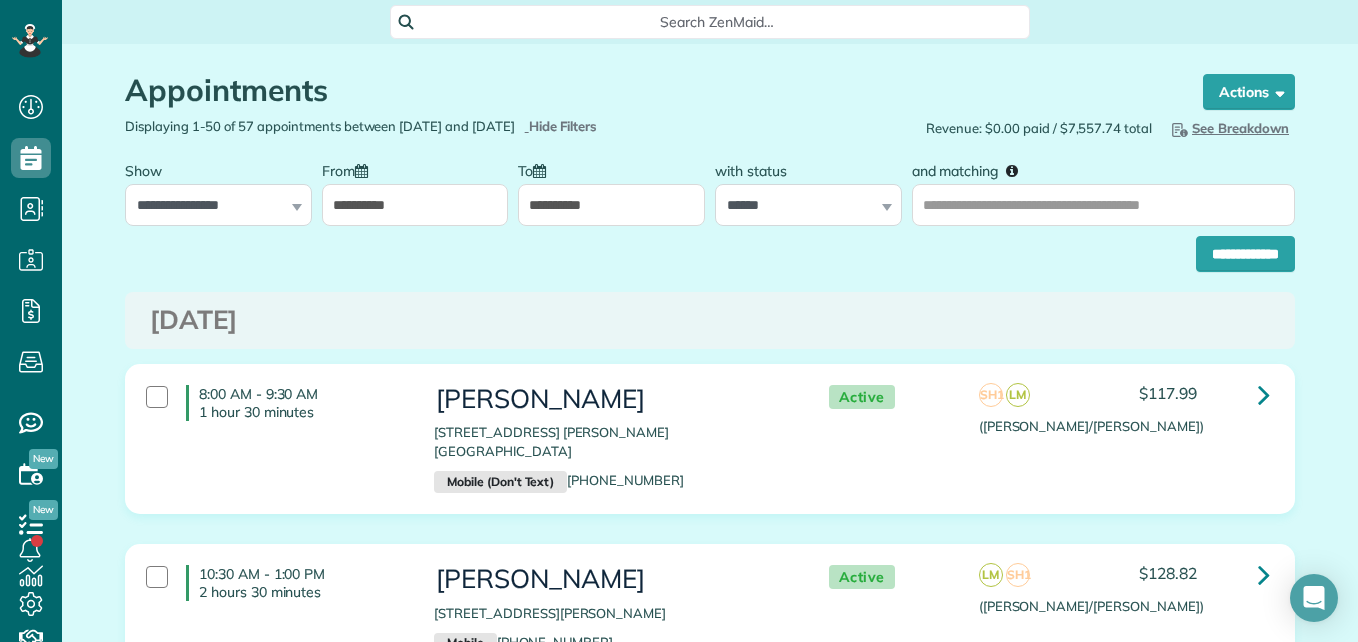 click on "**********" at bounding box center (611, 205) 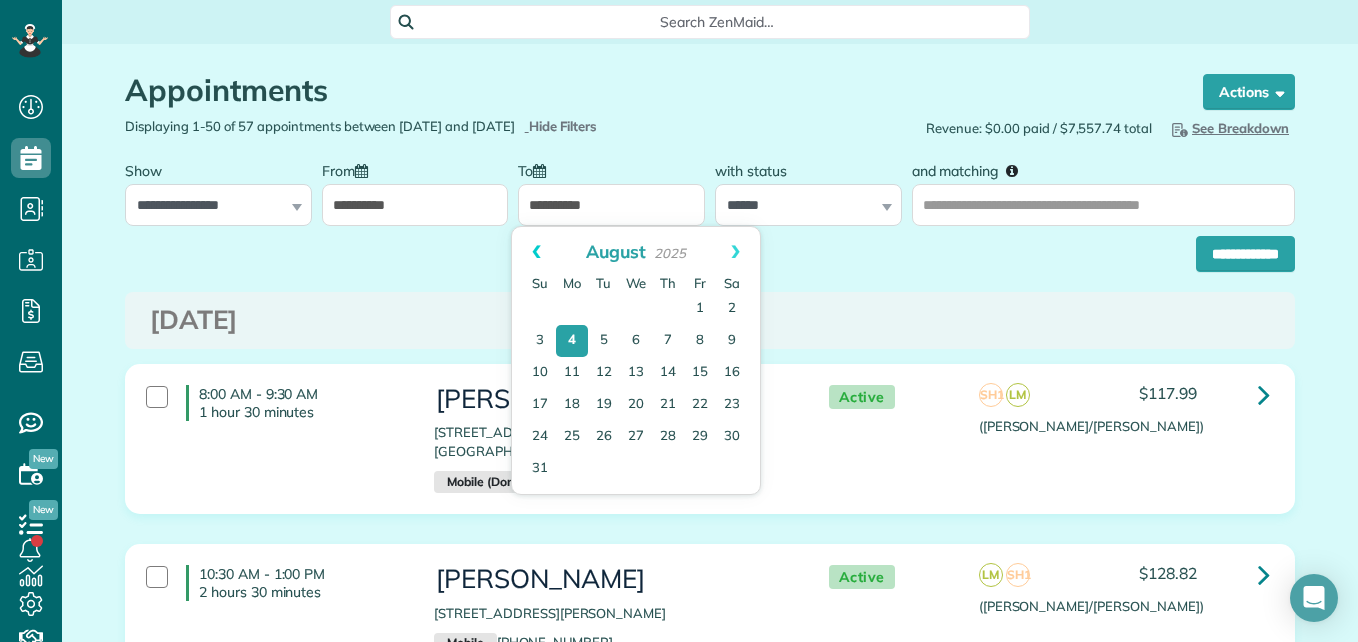 click on "Prev" at bounding box center [536, 252] 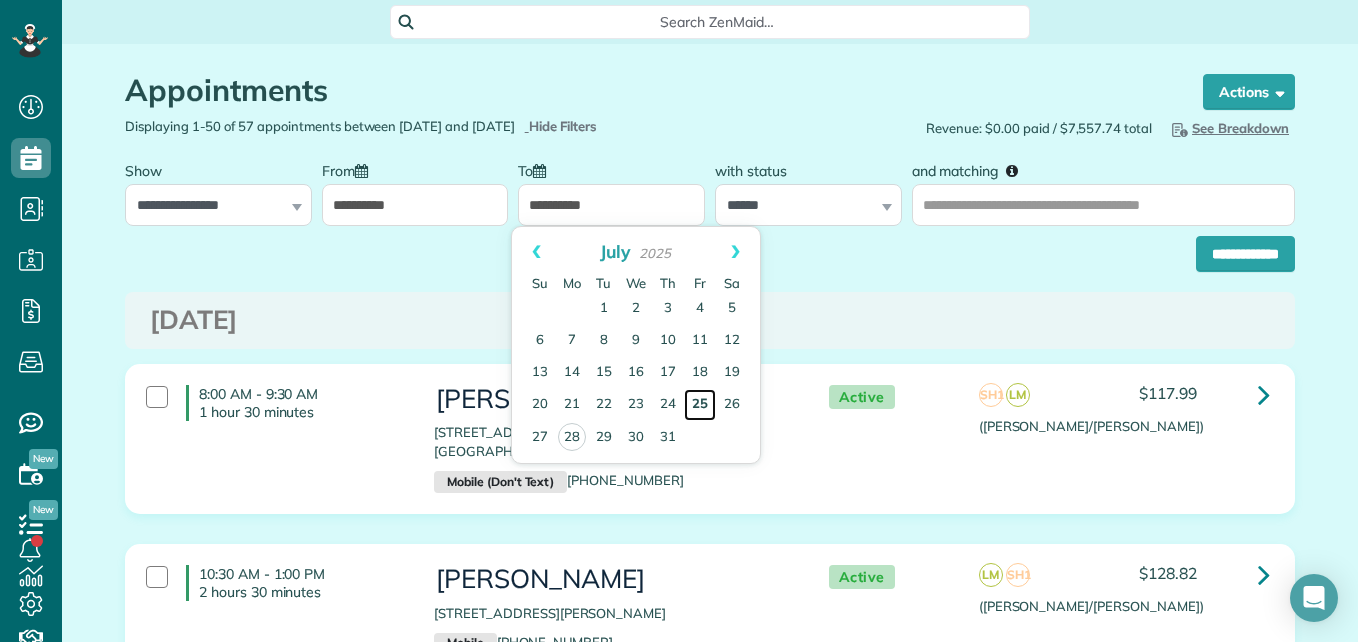 click on "25" at bounding box center [700, 405] 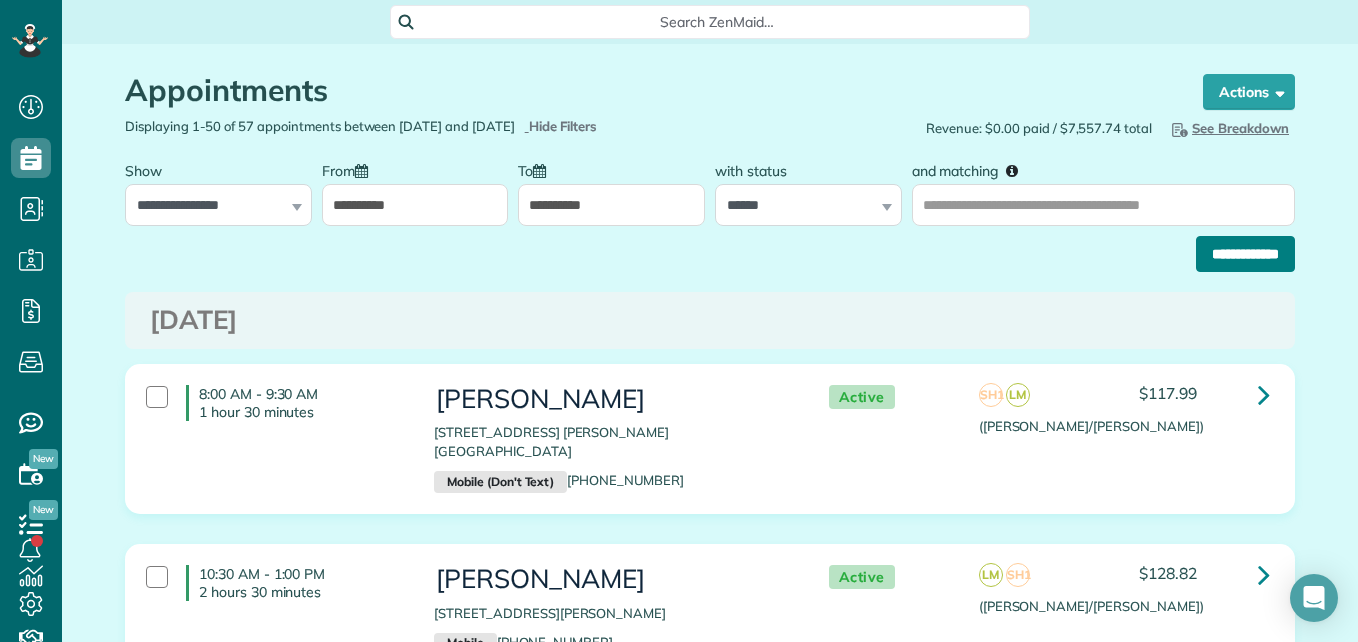 click on "**********" at bounding box center (1245, 254) 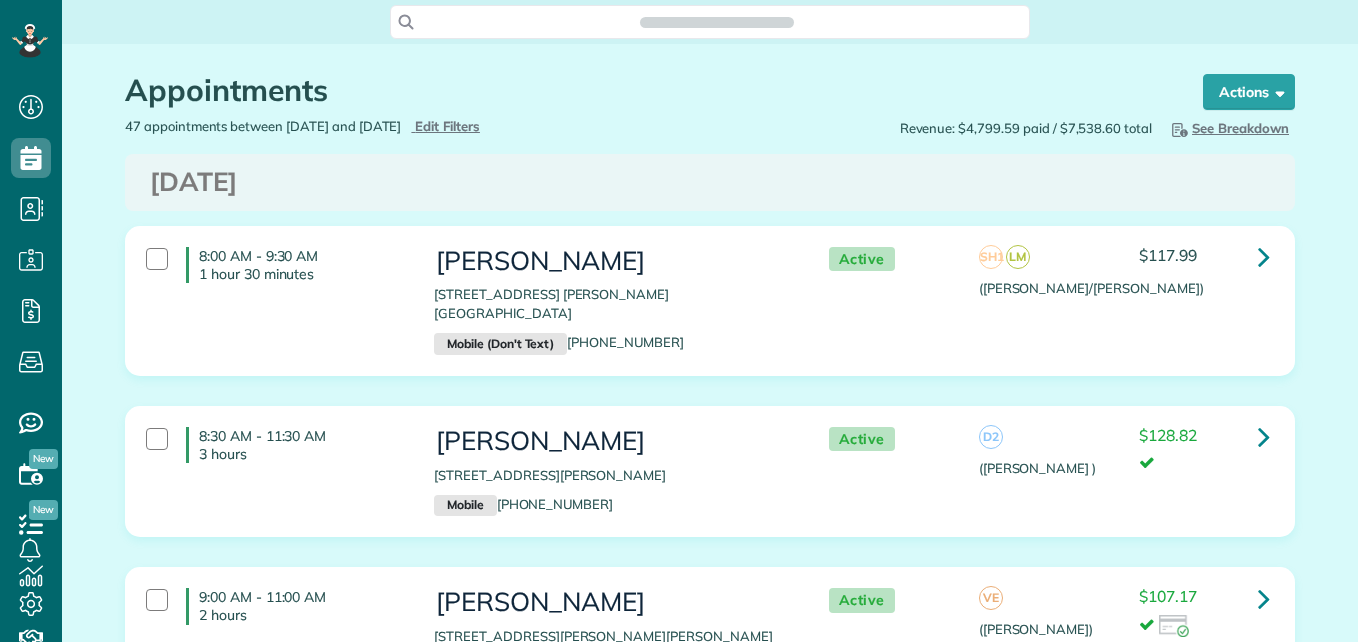 scroll, scrollTop: 0, scrollLeft: 0, axis: both 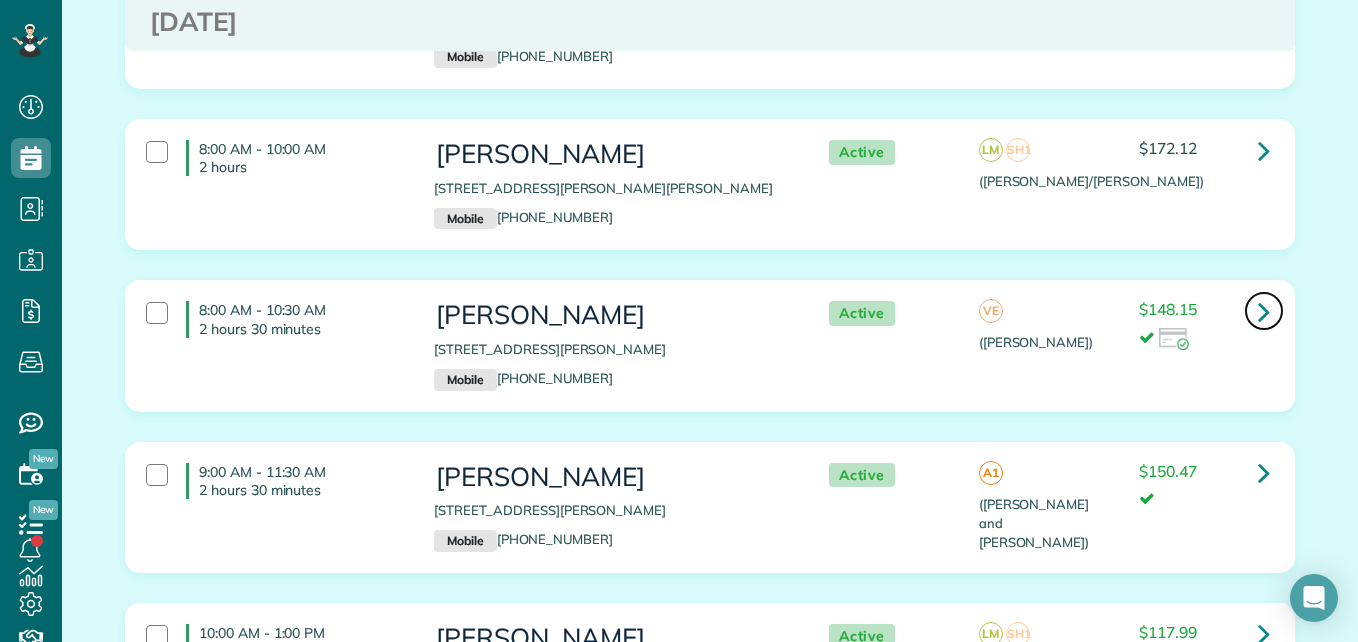 click at bounding box center (1264, 311) 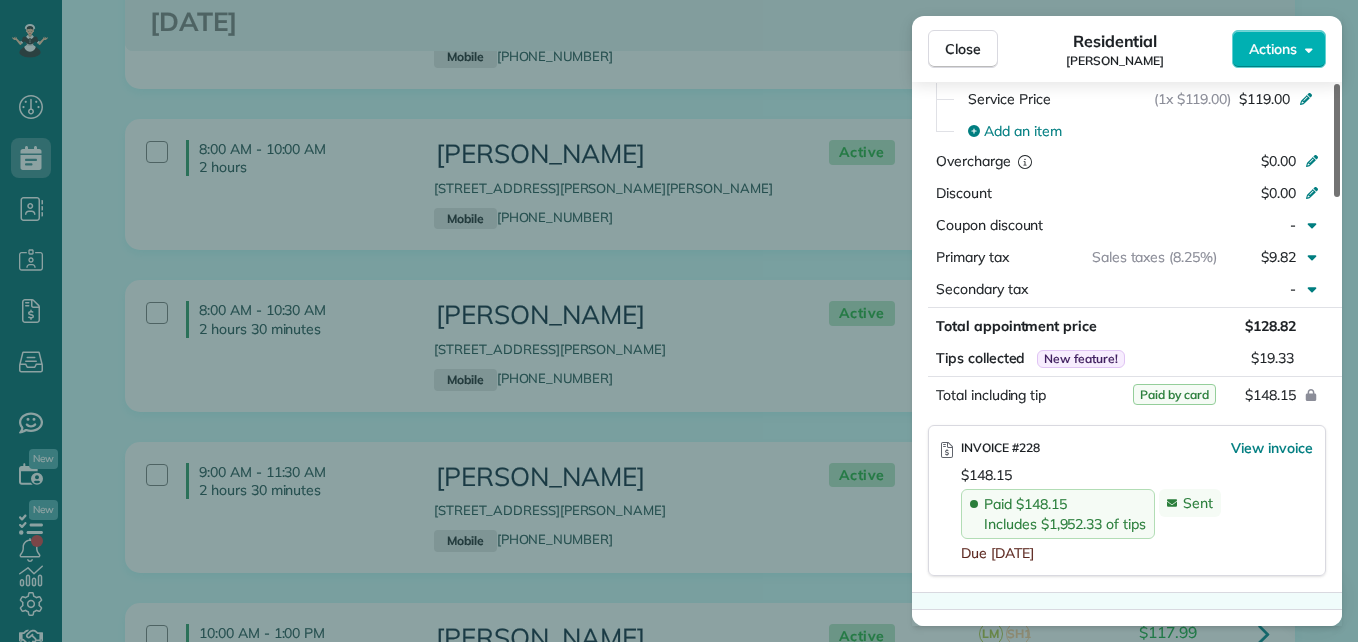 scroll, scrollTop: 1023, scrollLeft: 0, axis: vertical 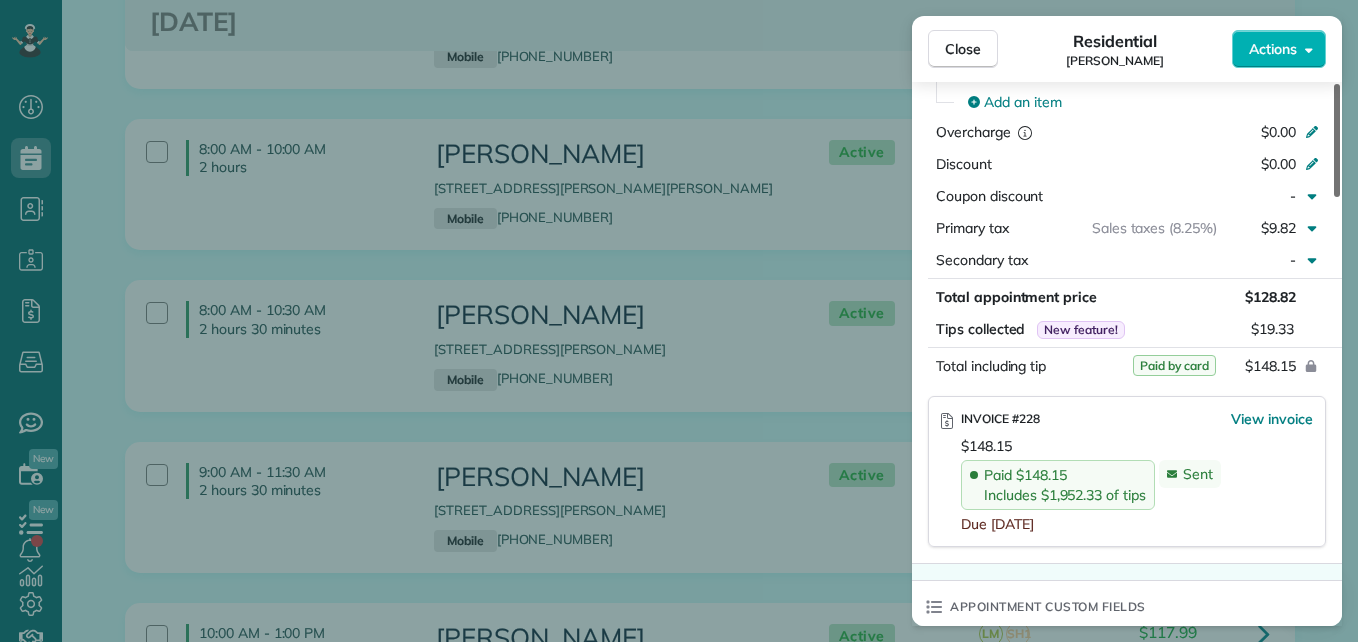 drag, startPoint x: 1330, startPoint y: 141, endPoint x: 1330, endPoint y: 353, distance: 212 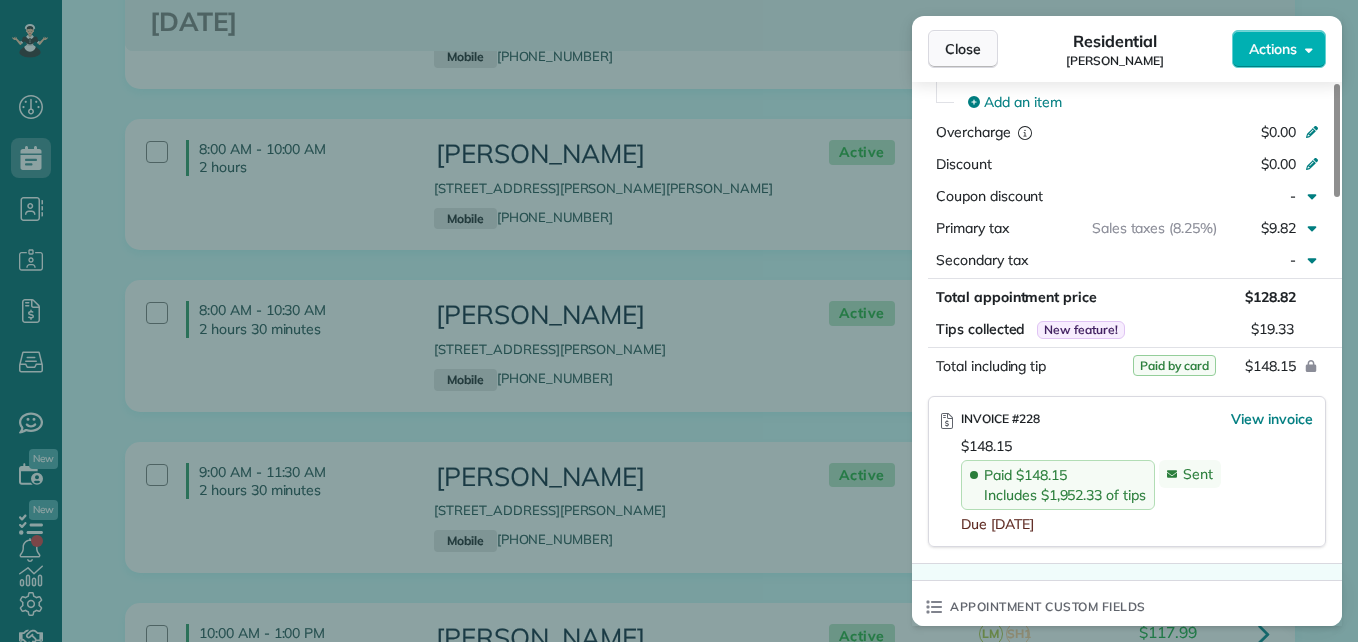 click on "Close" at bounding box center [963, 49] 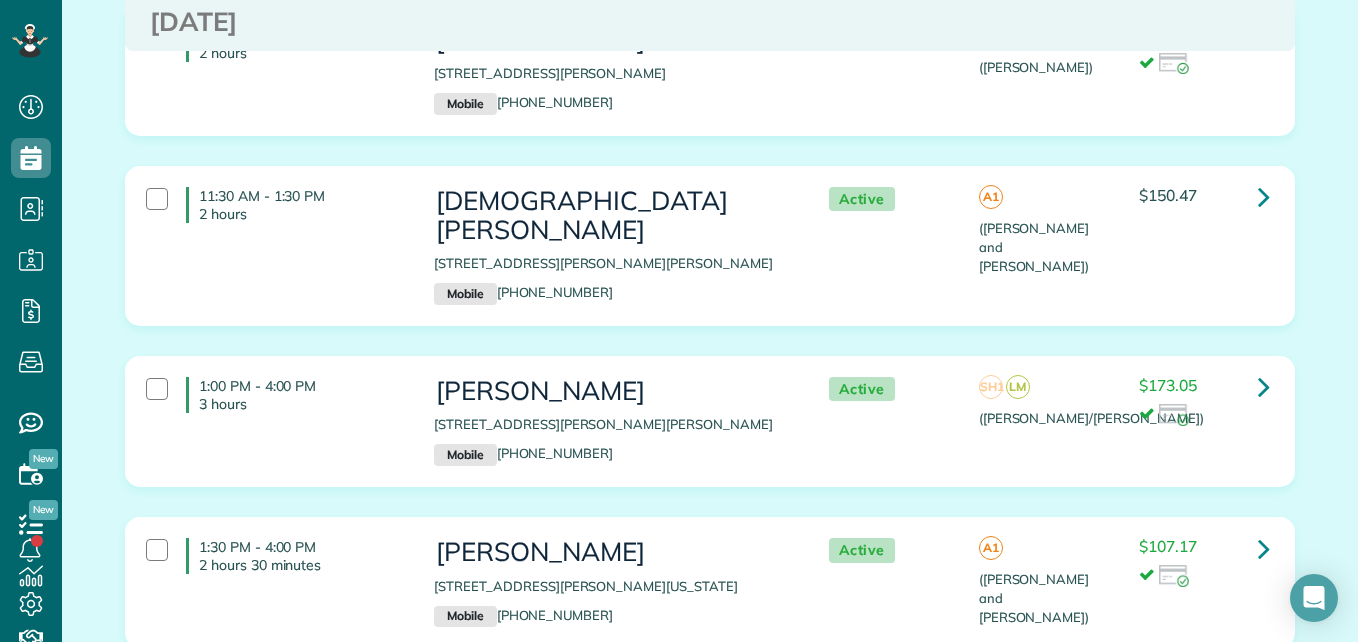 scroll, scrollTop: 2868, scrollLeft: 0, axis: vertical 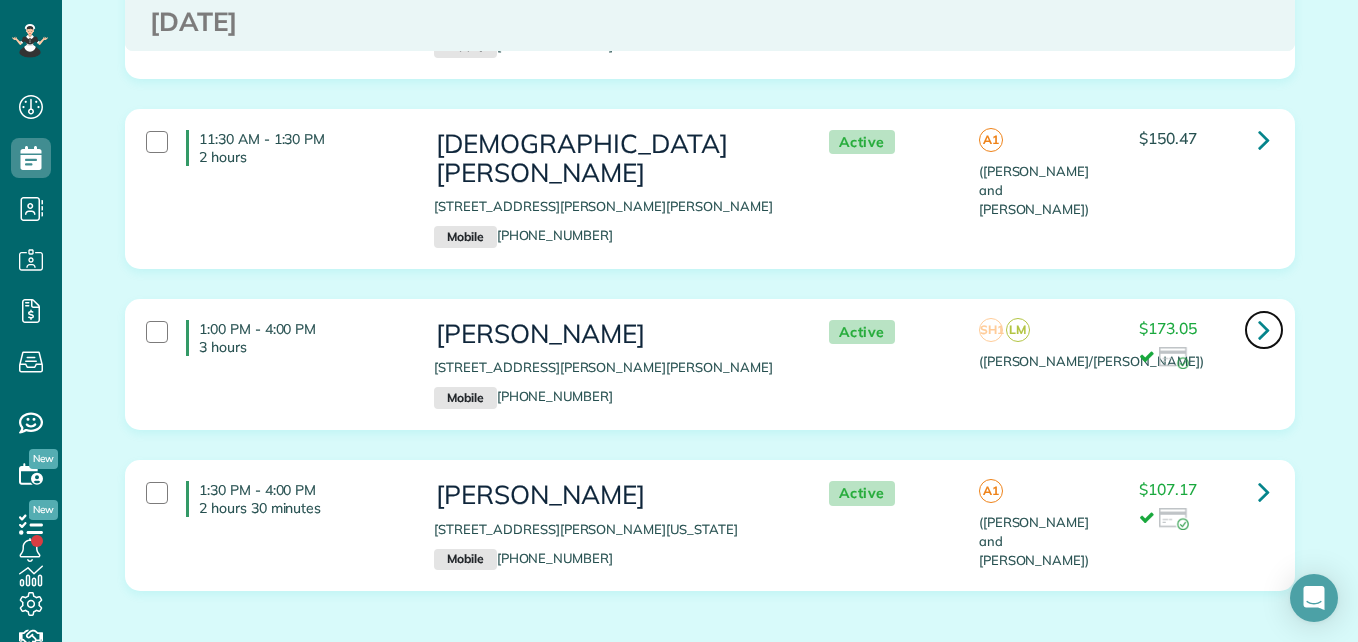 click at bounding box center (1264, 330) 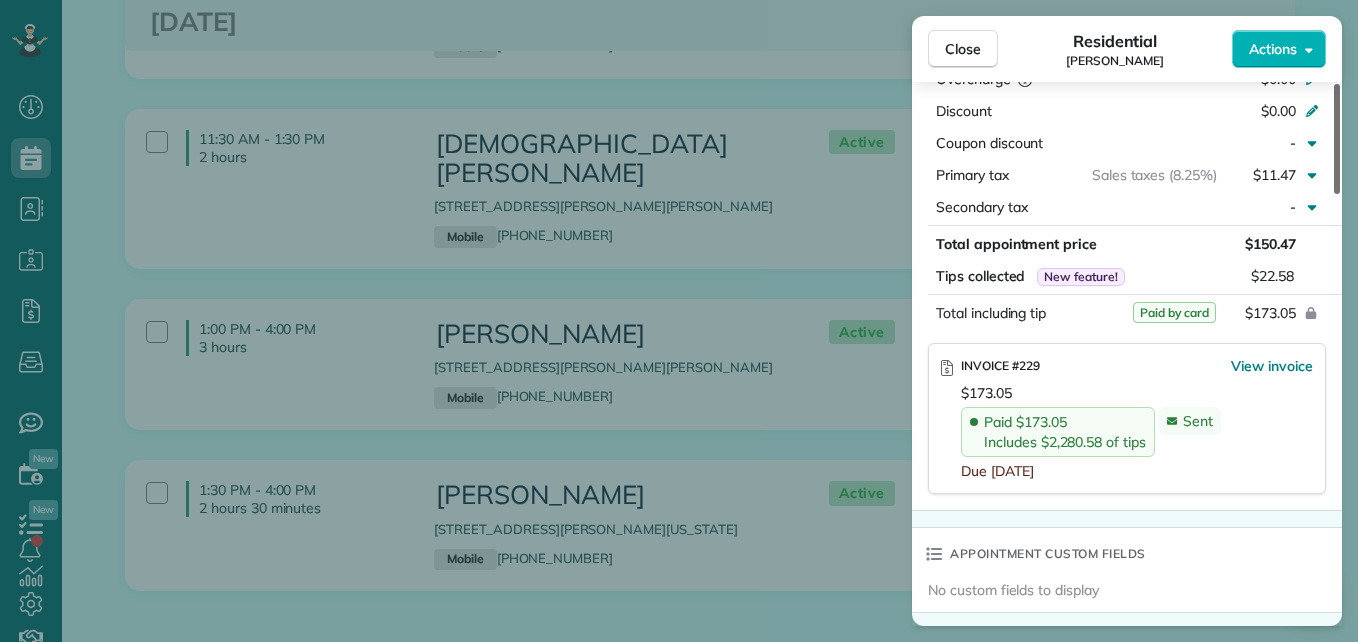 scroll, scrollTop: 1117, scrollLeft: 0, axis: vertical 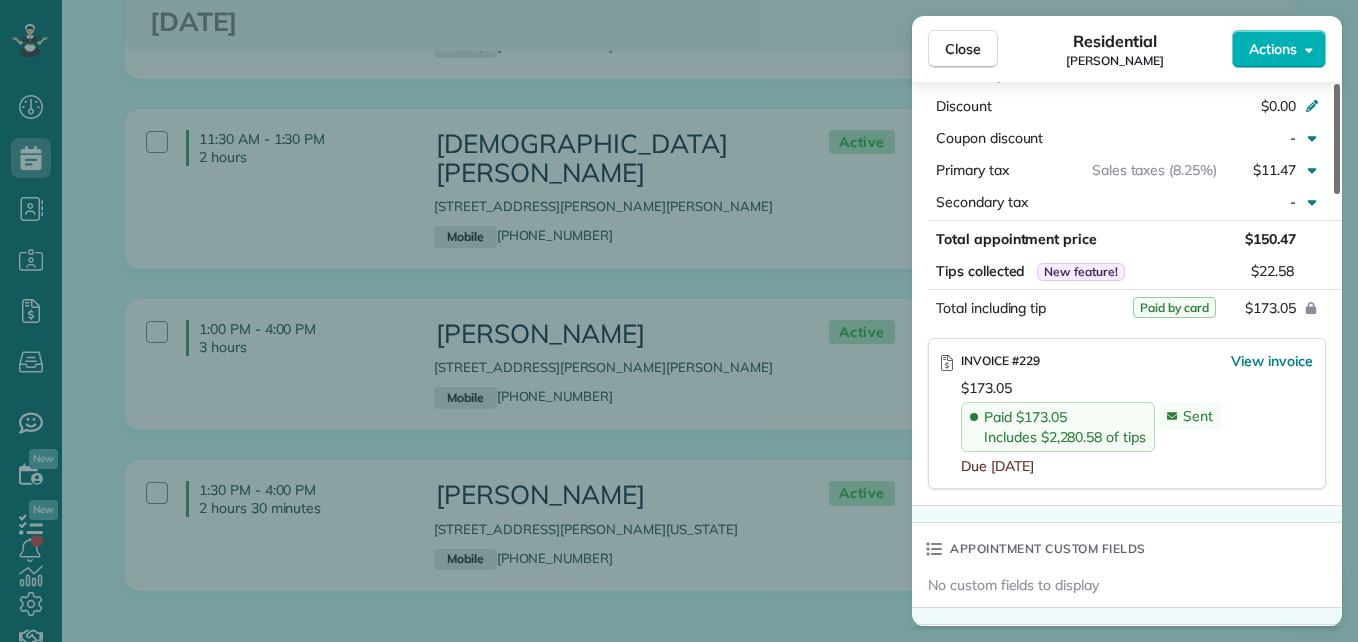 drag, startPoint x: 1337, startPoint y: 163, endPoint x: 1344, endPoint y: 390, distance: 227.10791 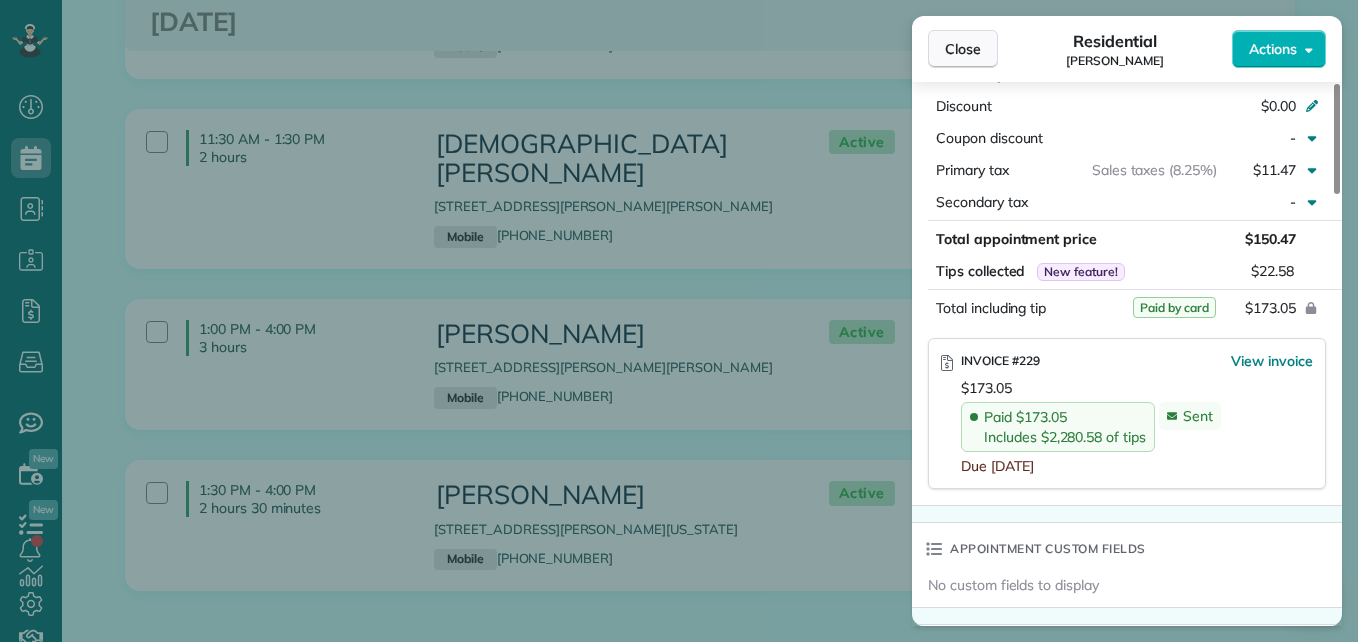 click on "Close" at bounding box center [963, 49] 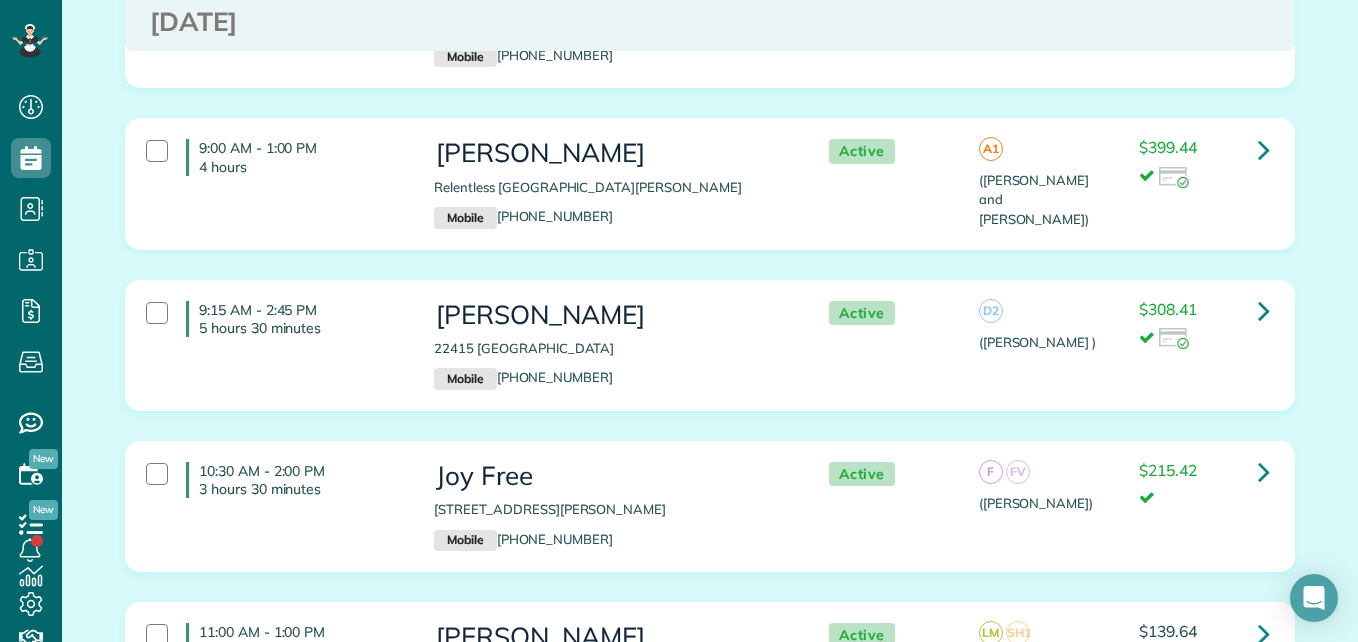 scroll, scrollTop: 5453, scrollLeft: 0, axis: vertical 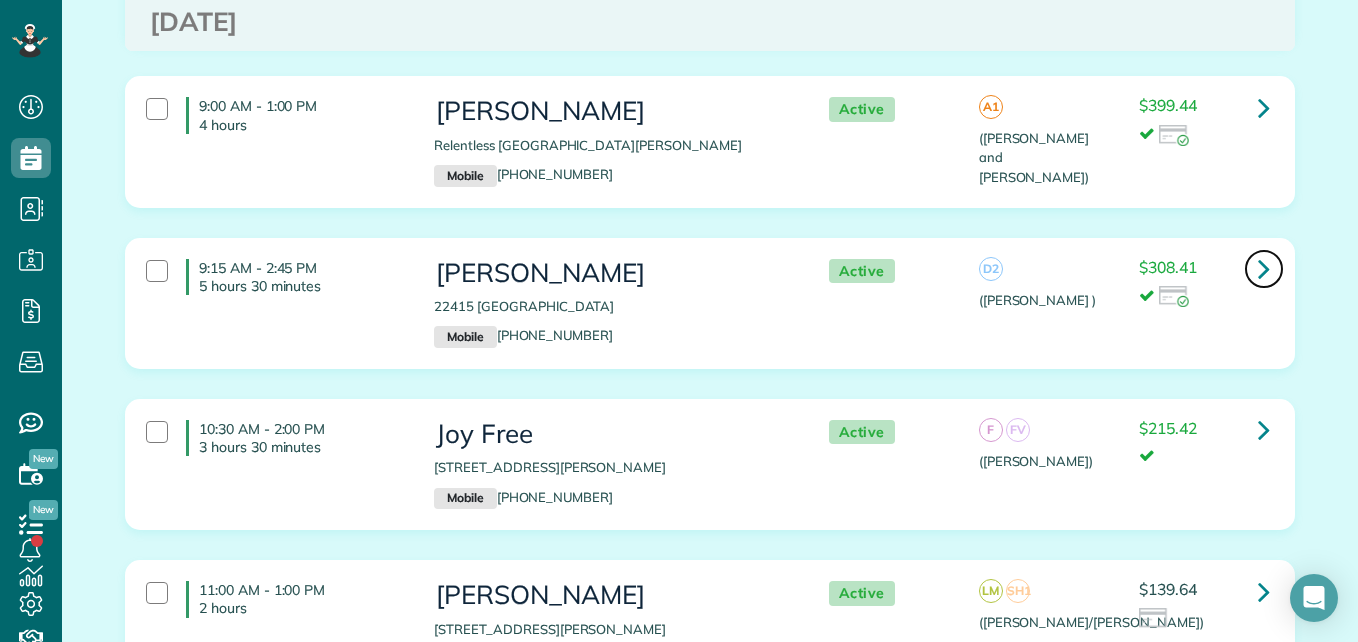 click at bounding box center (1264, 268) 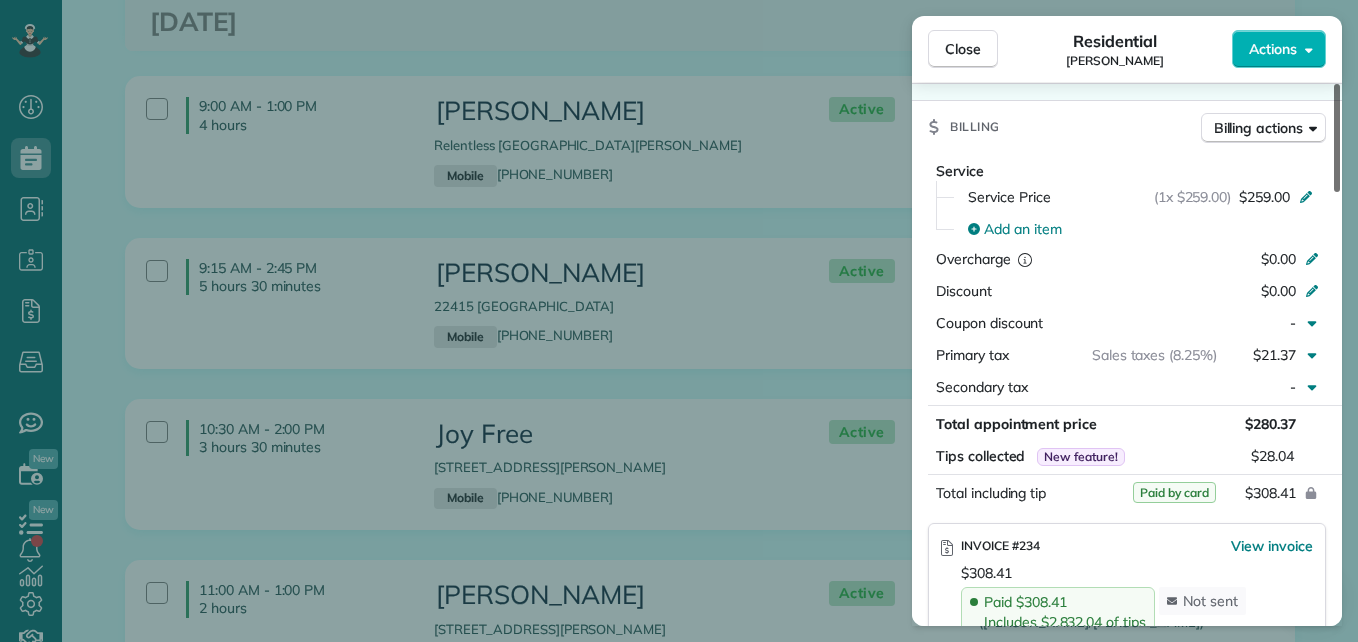 scroll, scrollTop: 908, scrollLeft: 0, axis: vertical 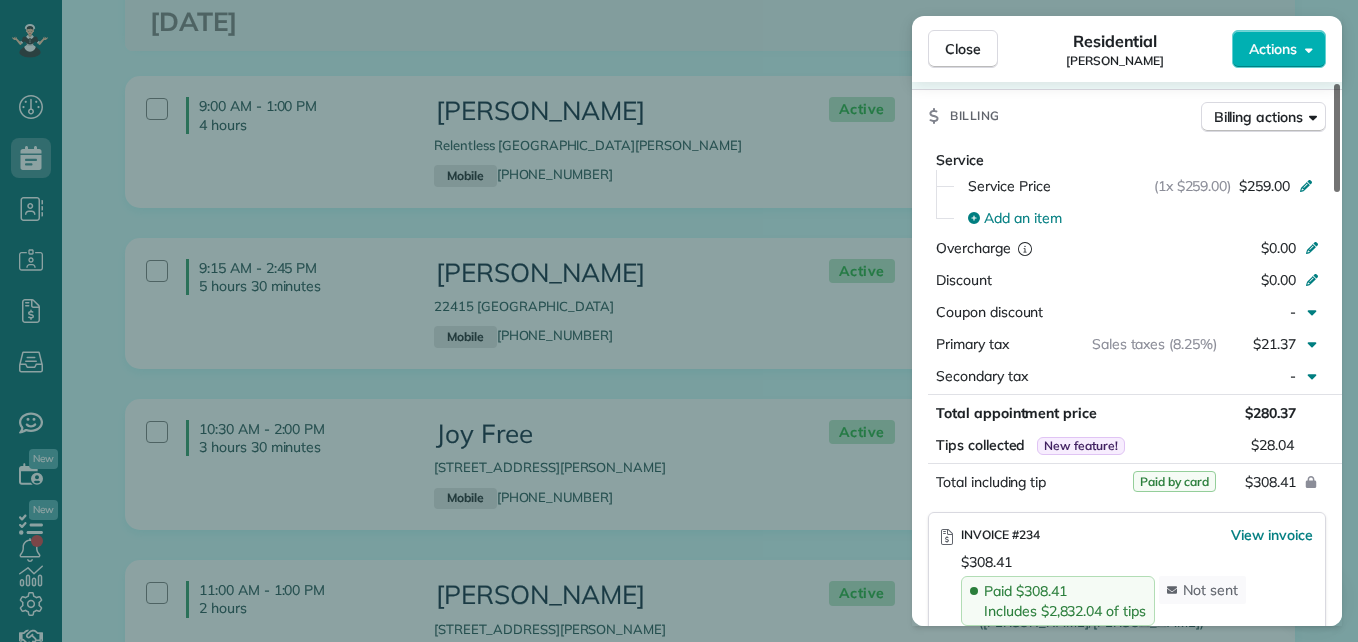 drag, startPoint x: 1332, startPoint y: 160, endPoint x: 1343, endPoint y: 341, distance: 181.33394 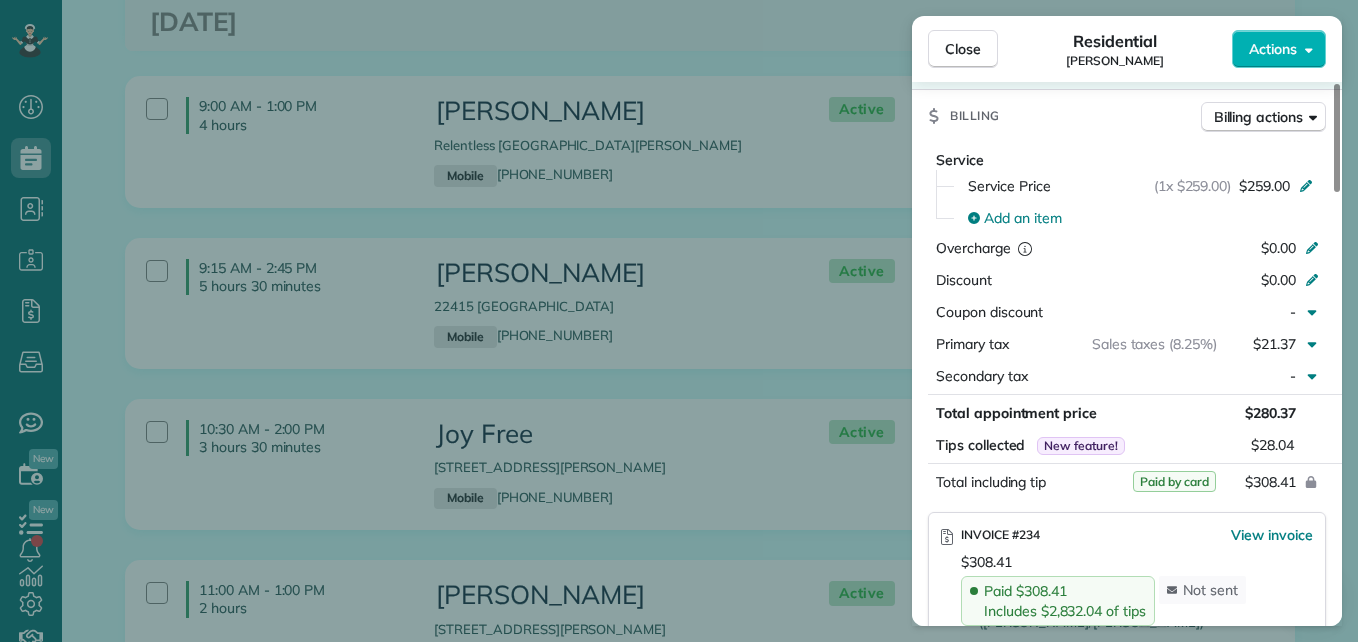 scroll, scrollTop: 913, scrollLeft: 0, axis: vertical 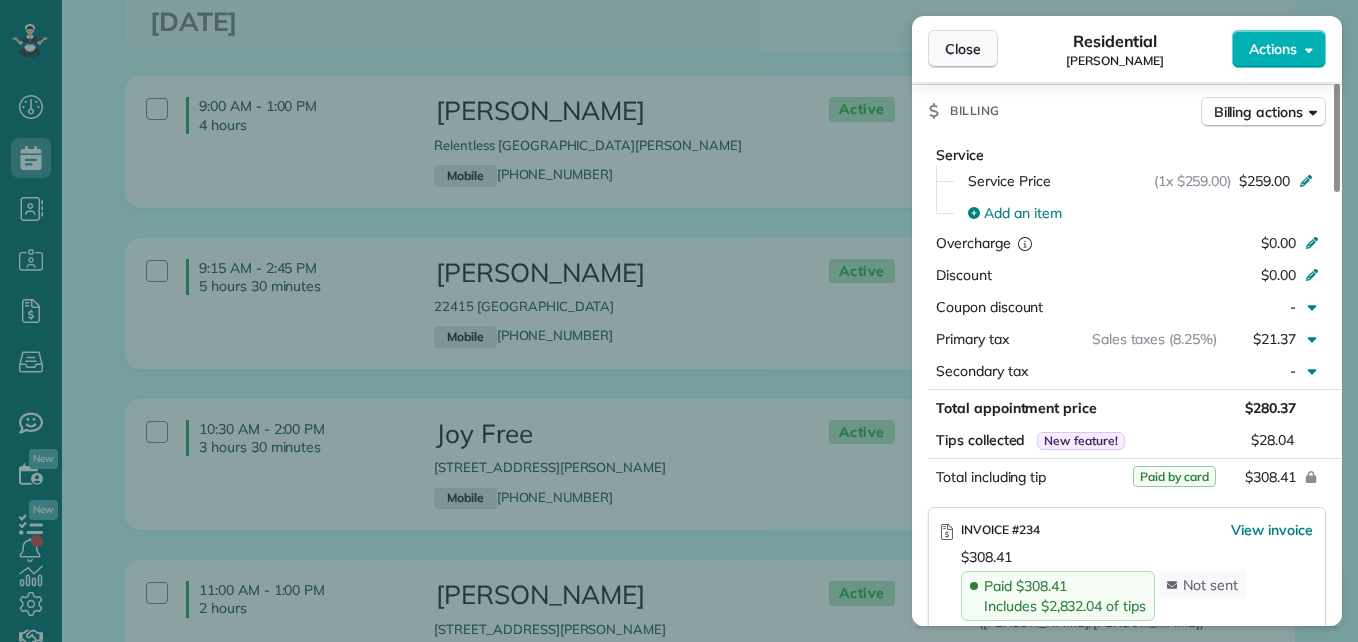 click on "Close" at bounding box center (963, 49) 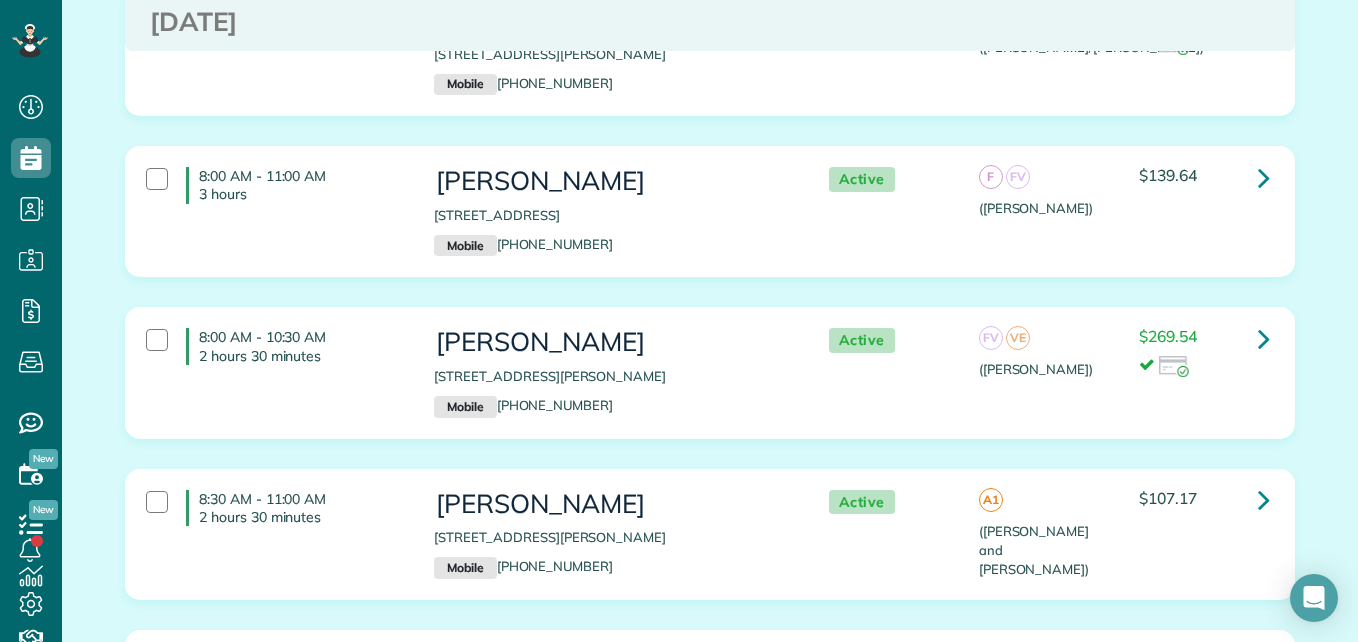 scroll, scrollTop: 6951, scrollLeft: 0, axis: vertical 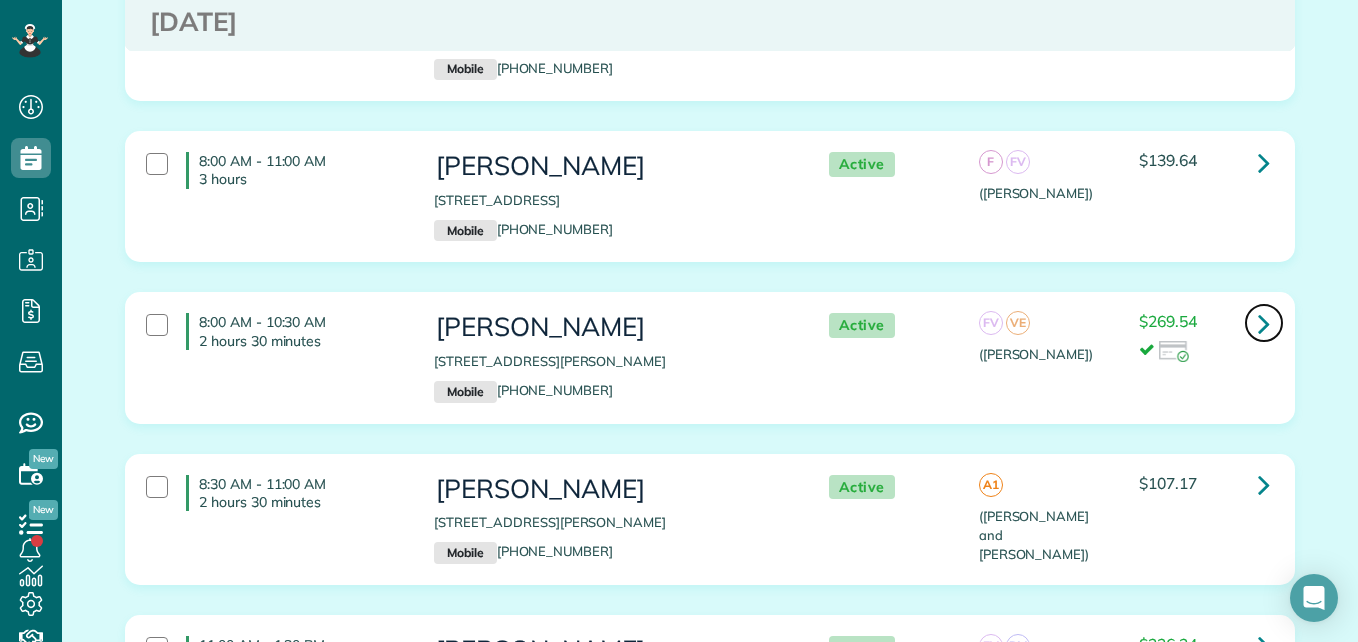 click at bounding box center (1264, 323) 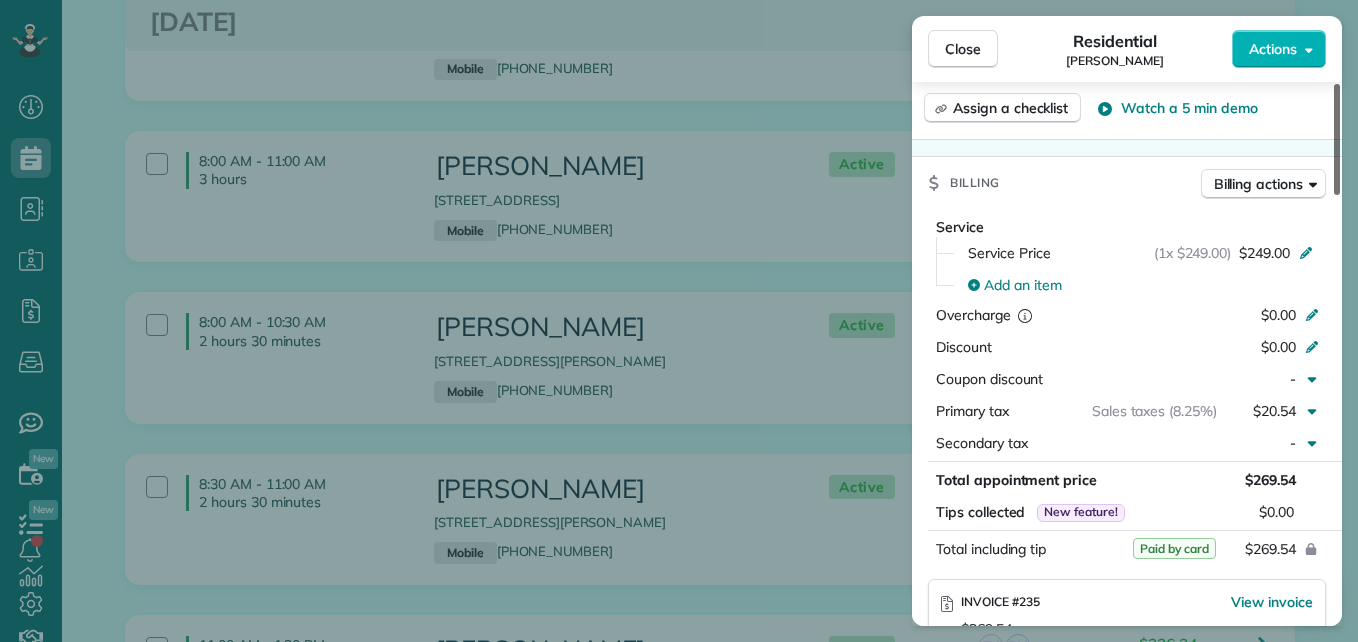 scroll, scrollTop: 883, scrollLeft: 0, axis: vertical 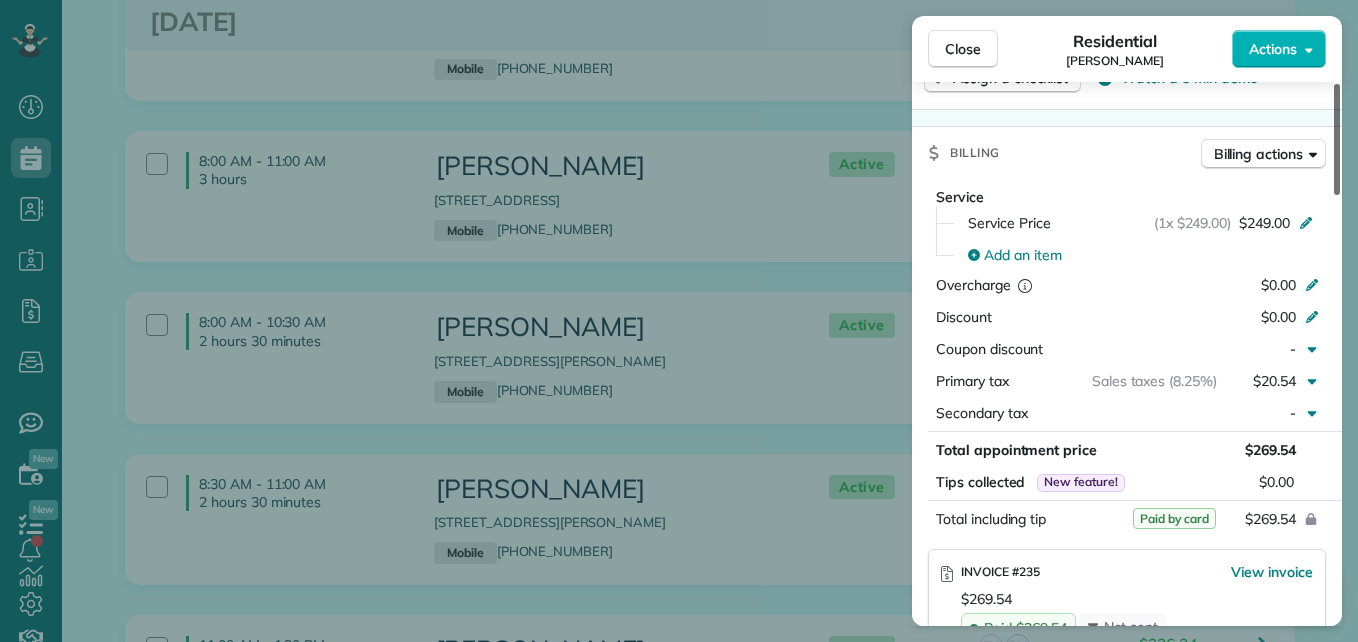 drag, startPoint x: 1332, startPoint y: 173, endPoint x: 1361, endPoint y: 354, distance: 183.30849 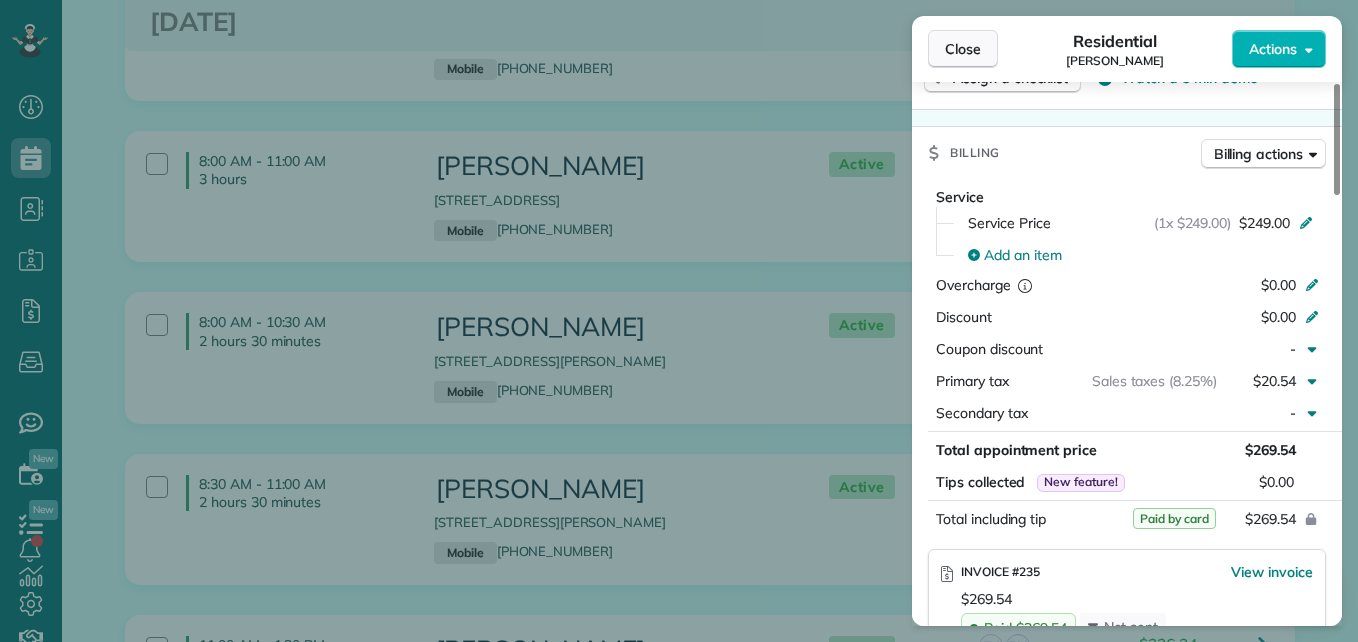 click on "Close" at bounding box center (963, 49) 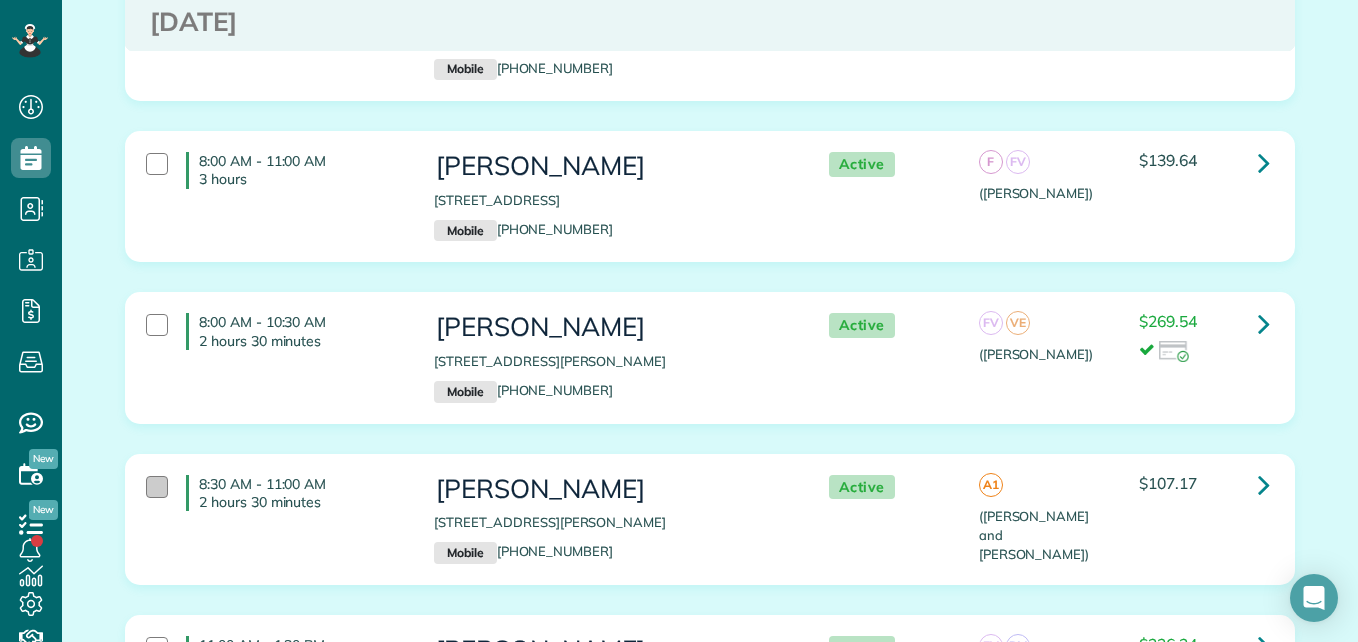 click at bounding box center (157, 487) 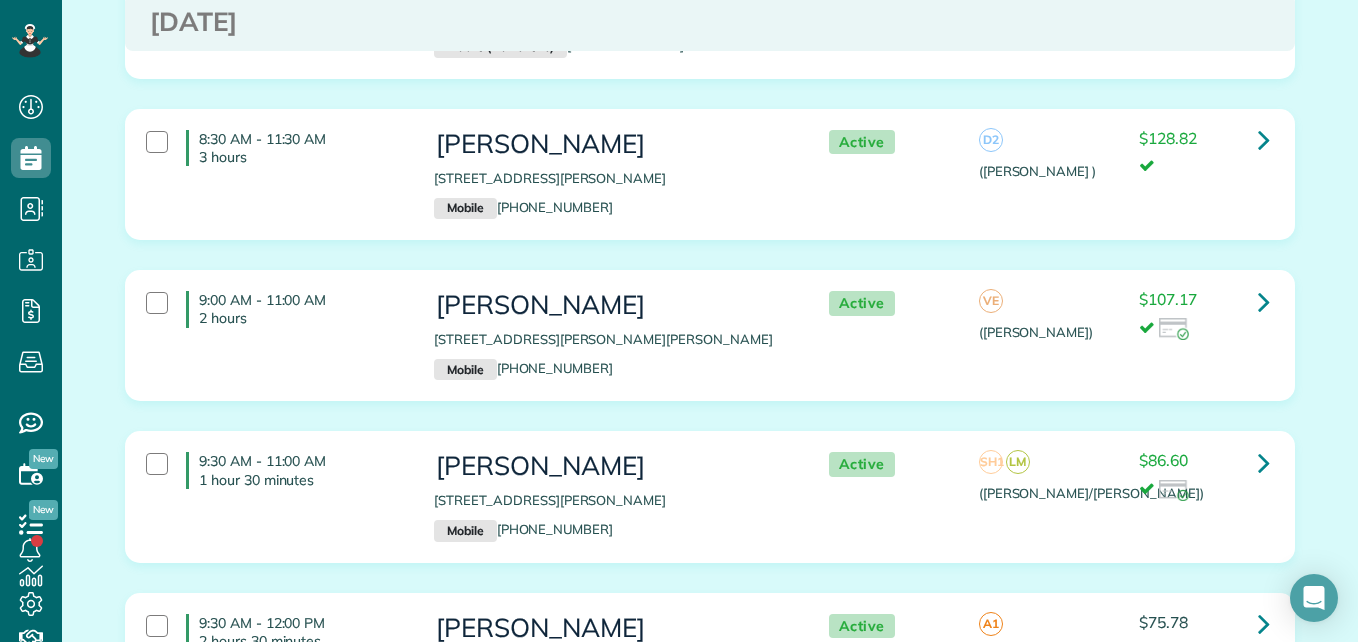 scroll, scrollTop: 0, scrollLeft: 0, axis: both 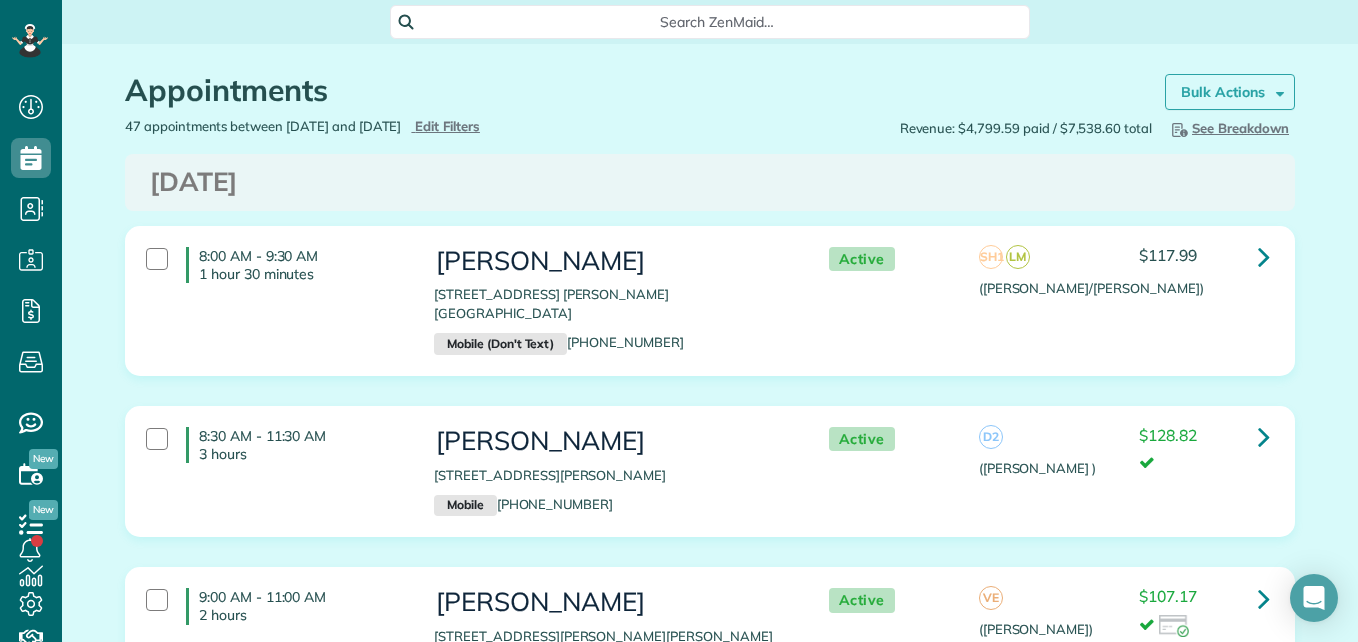 click on "Bulk Actions" at bounding box center [1230, 92] 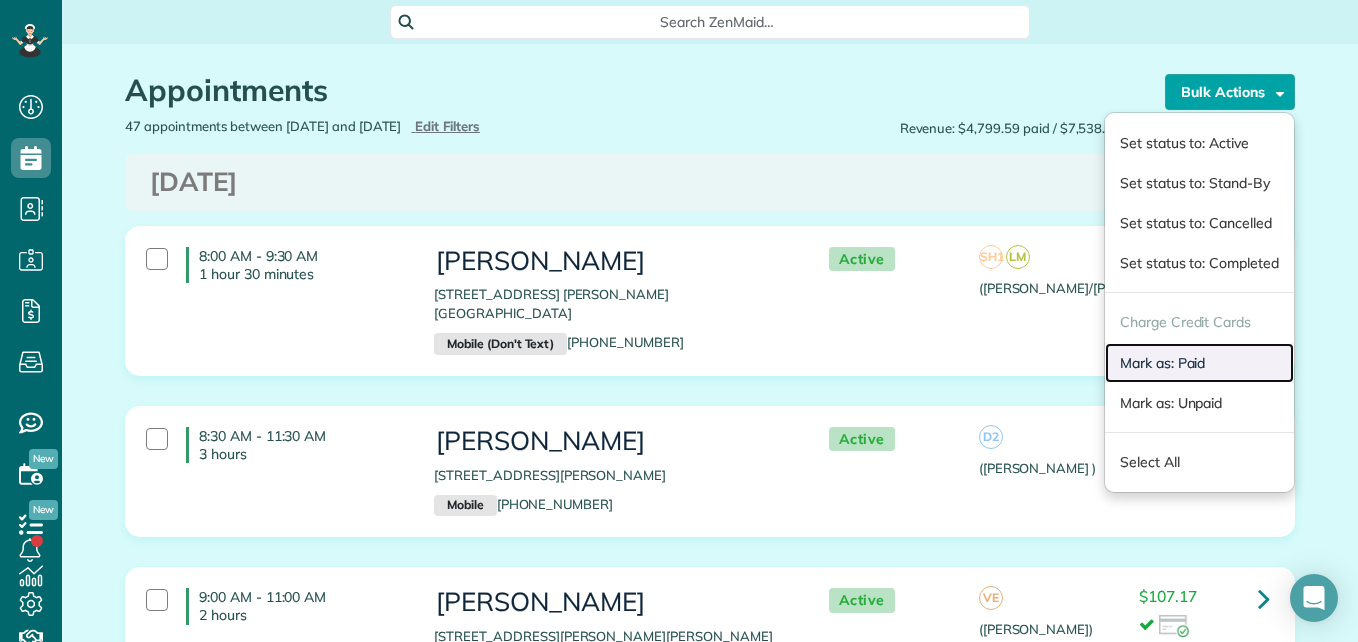click on "Mark as: Paid" at bounding box center [1199, 363] 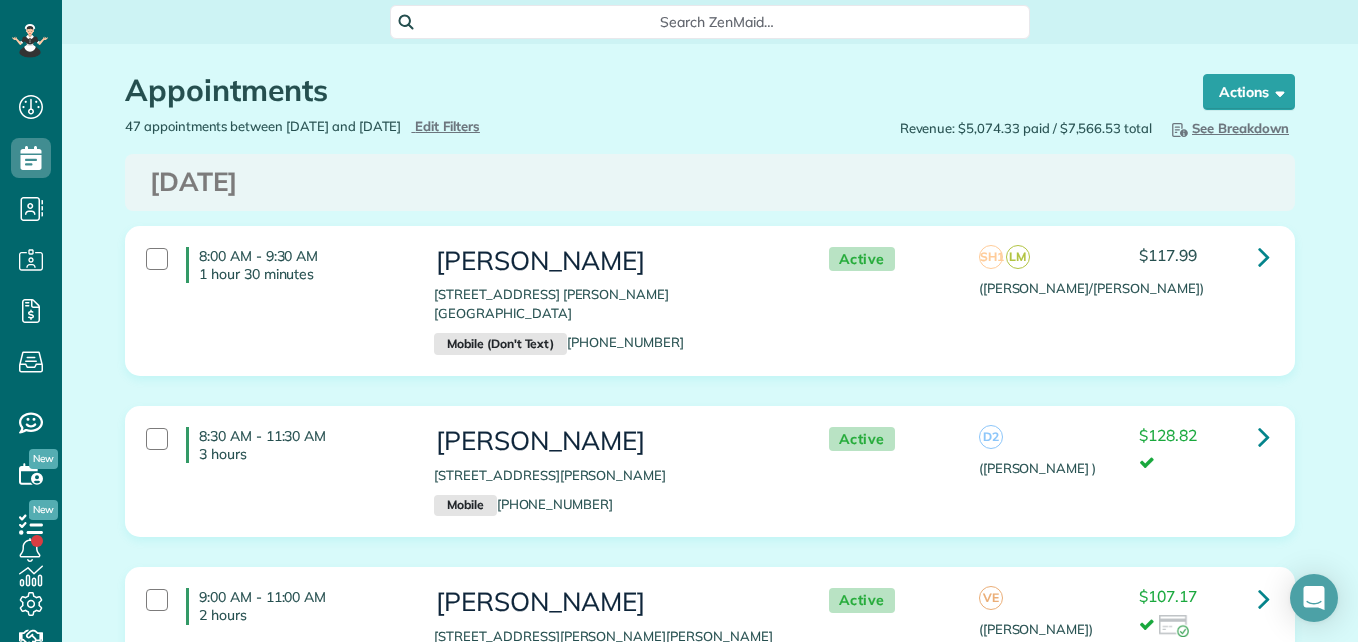 scroll, scrollTop: 0, scrollLeft: 0, axis: both 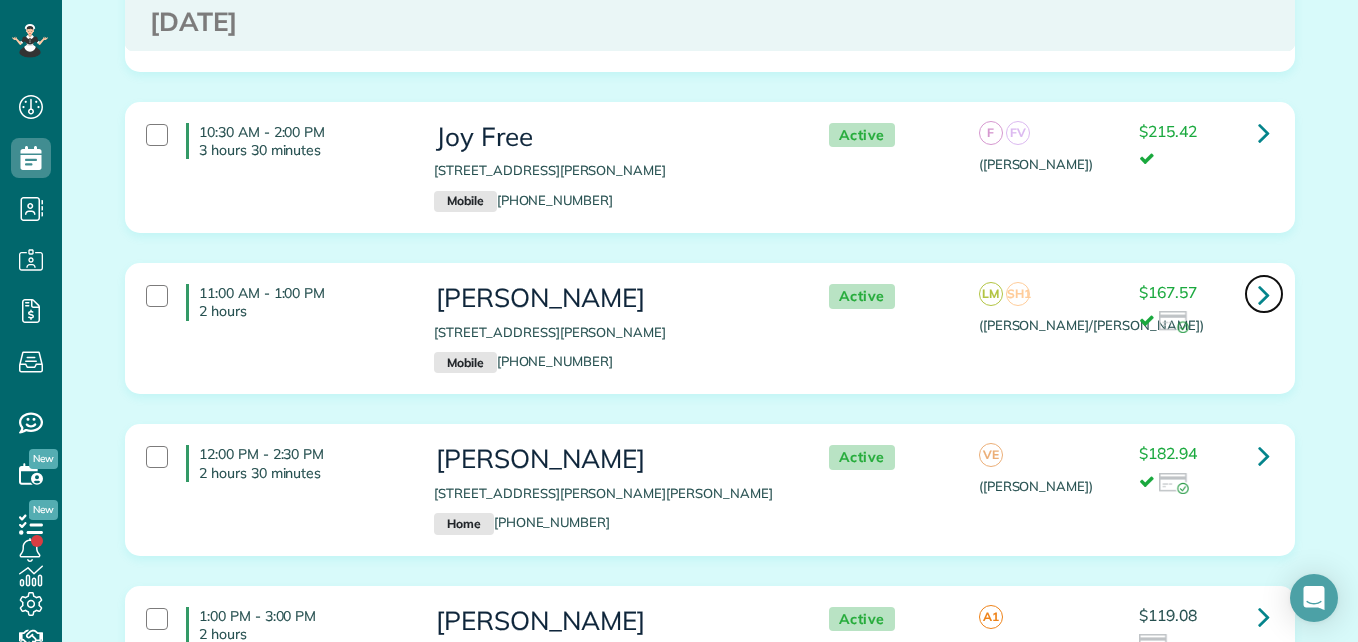 click at bounding box center (1264, 294) 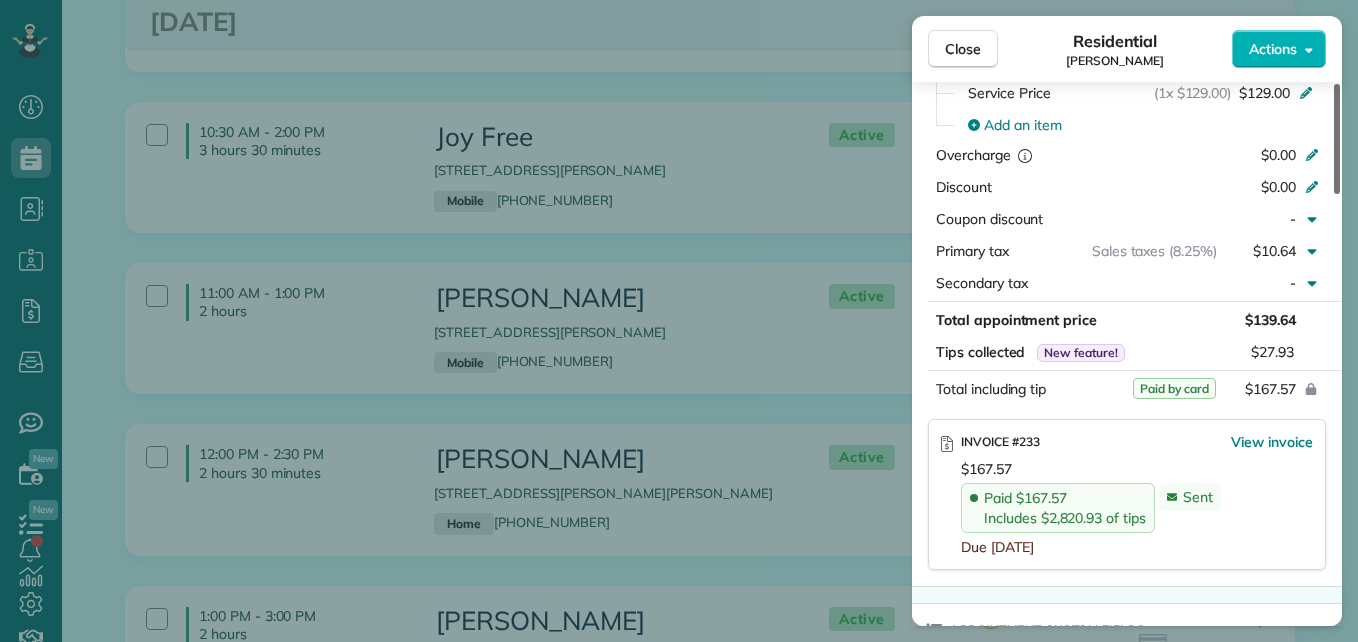 scroll, scrollTop: 1075, scrollLeft: 0, axis: vertical 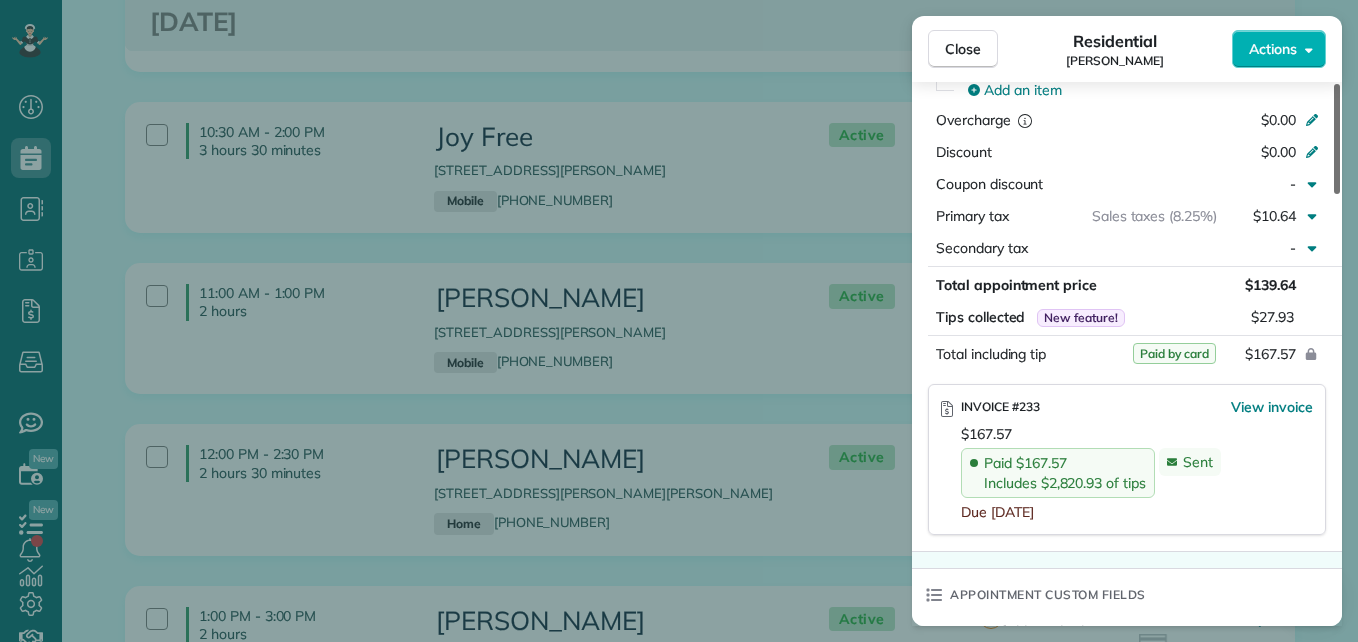 drag, startPoint x: 1335, startPoint y: 163, endPoint x: 1355, endPoint y: 381, distance: 218.91551 